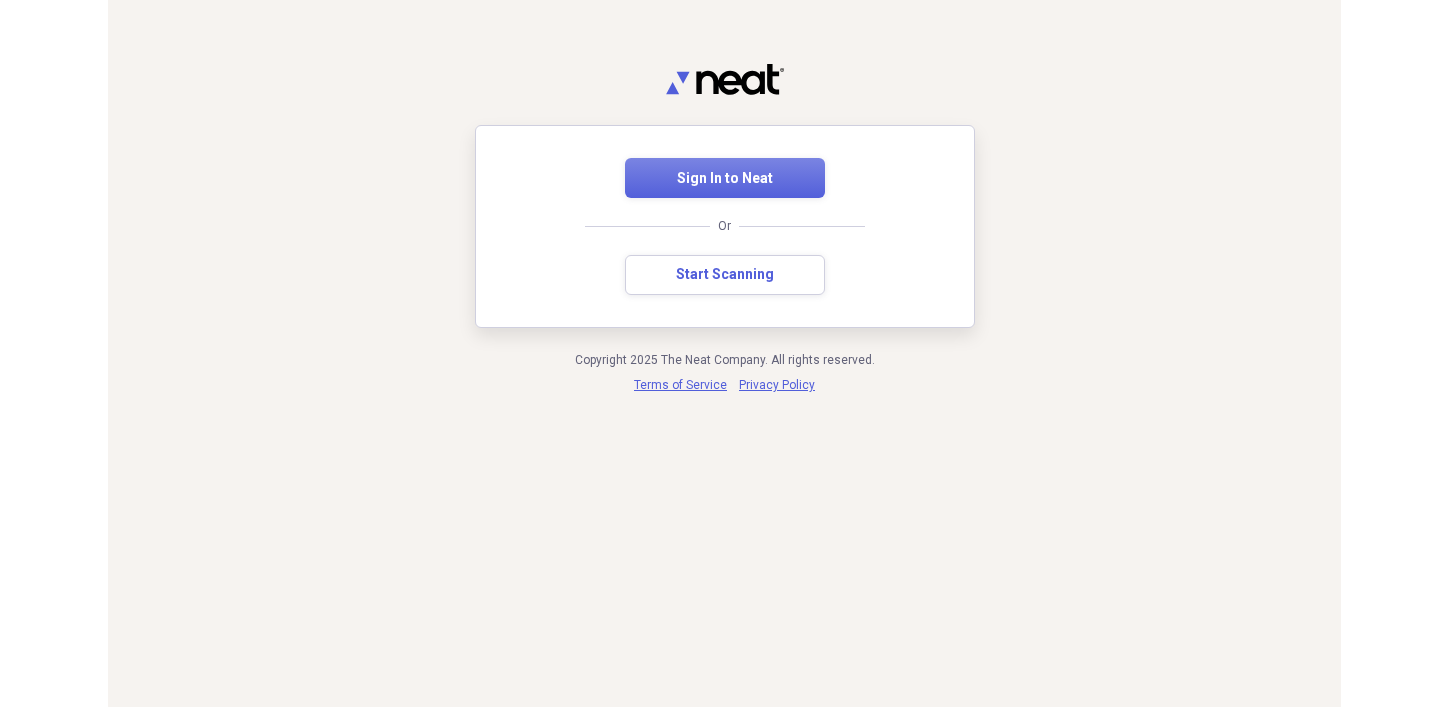 scroll, scrollTop: 0, scrollLeft: 0, axis: both 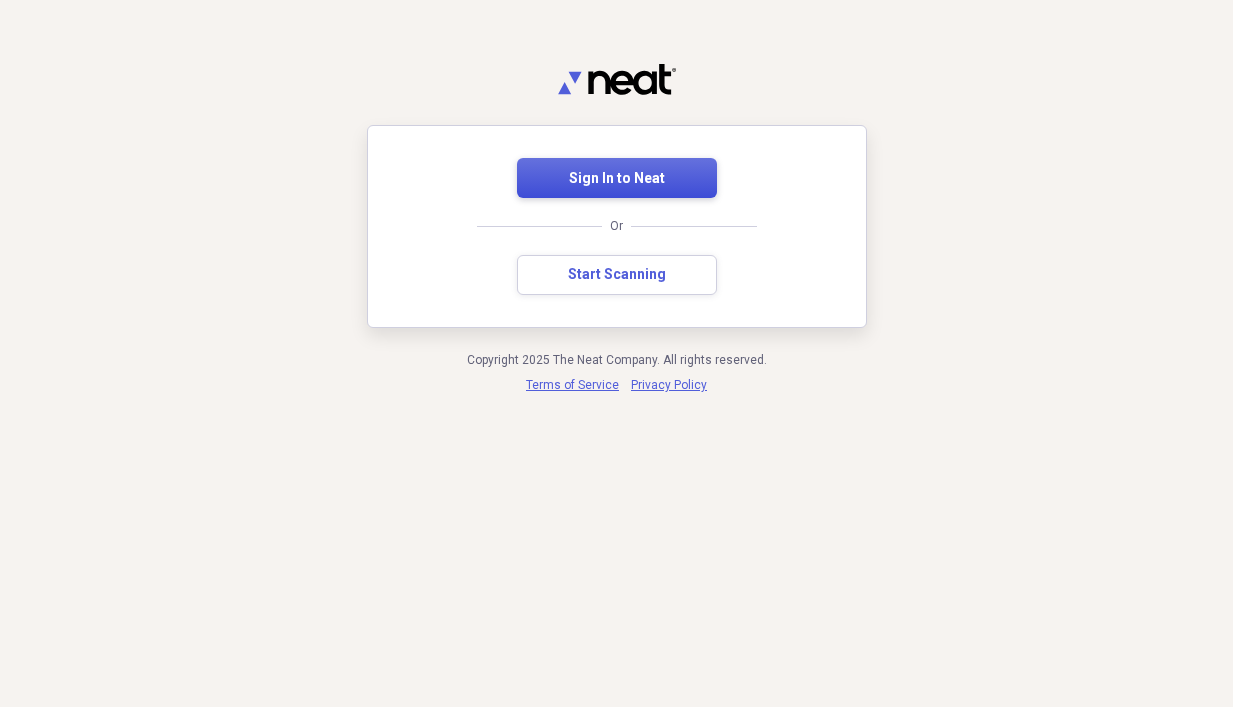 click on "Sign In to Neat" at bounding box center (617, 178) 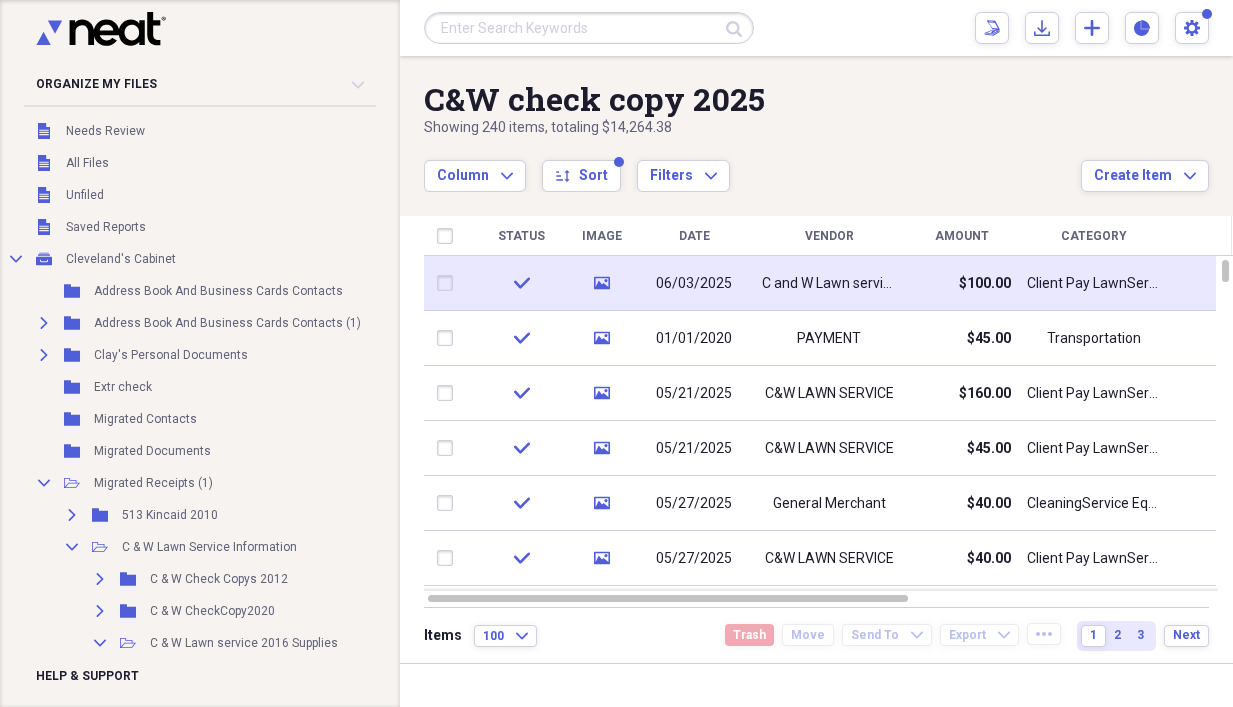 click on "06/03/2025" at bounding box center (694, 284) 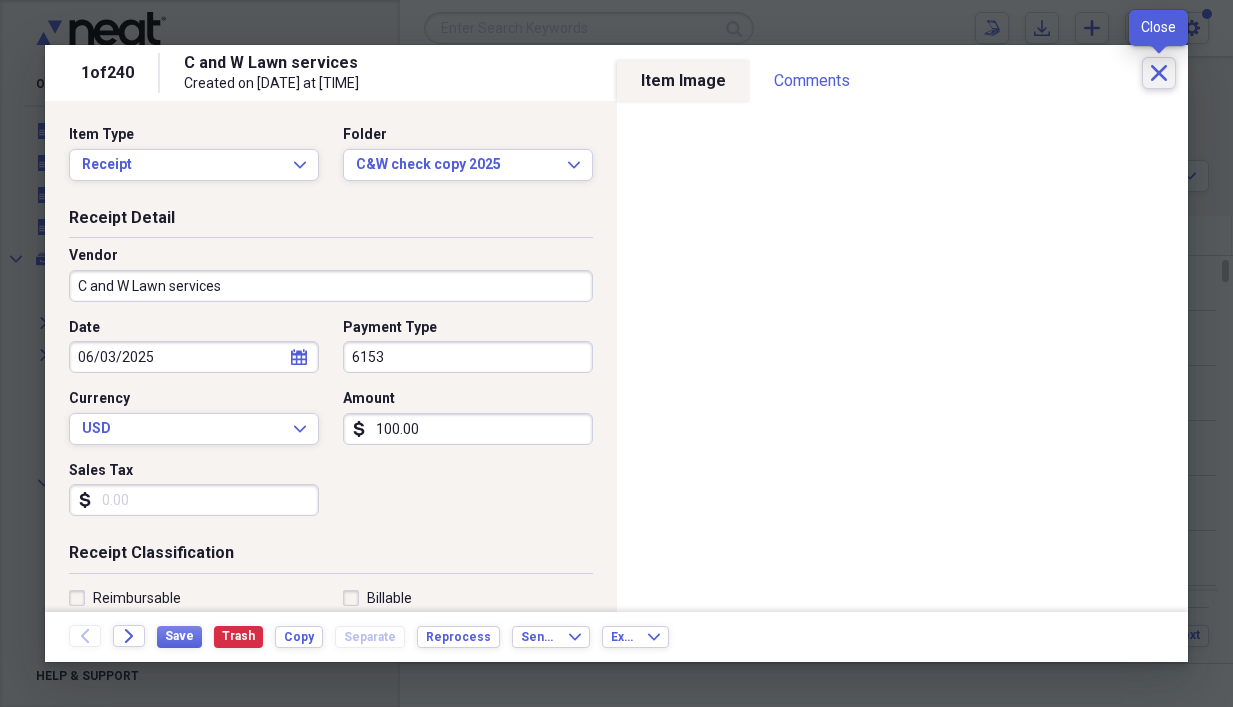 click on "Close" 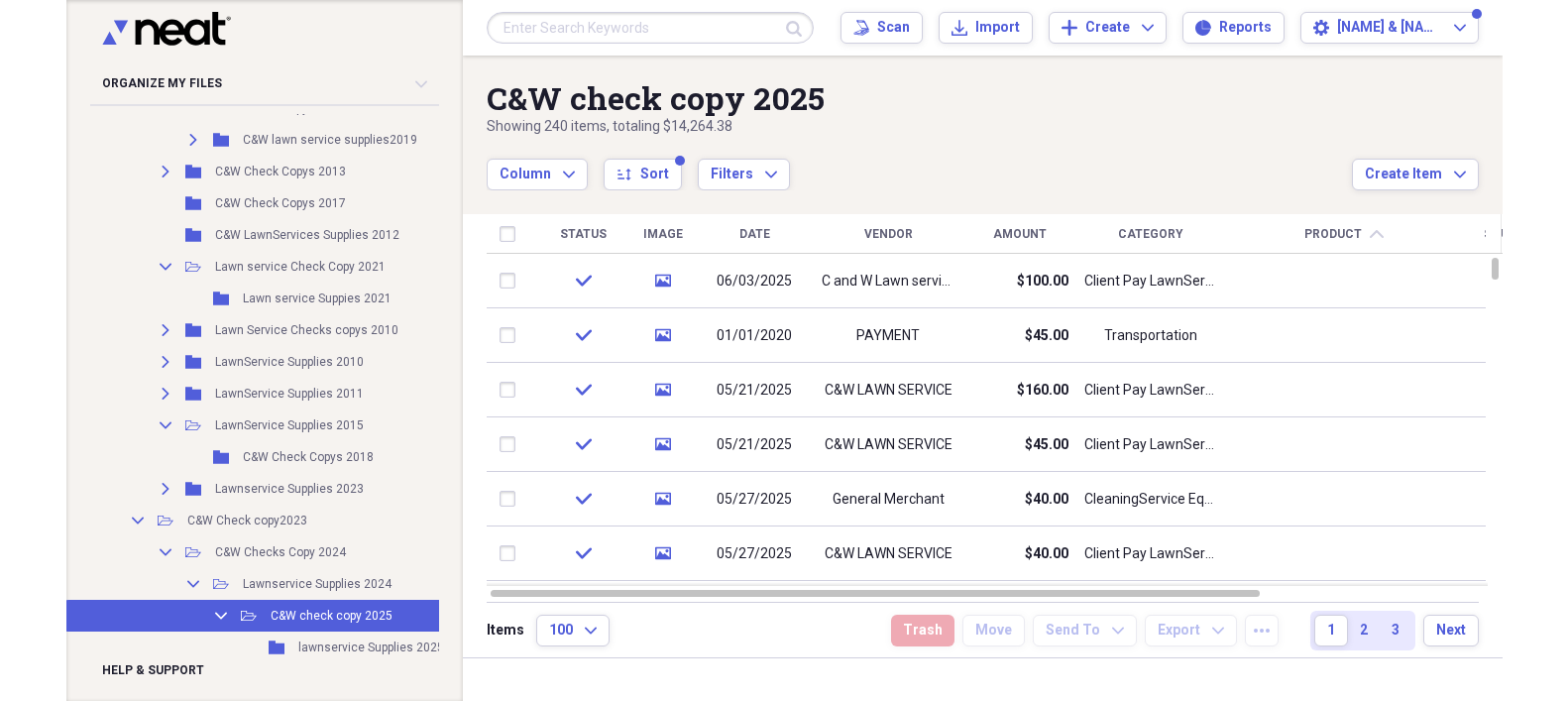 scroll, scrollTop: 764, scrollLeft: 0, axis: vertical 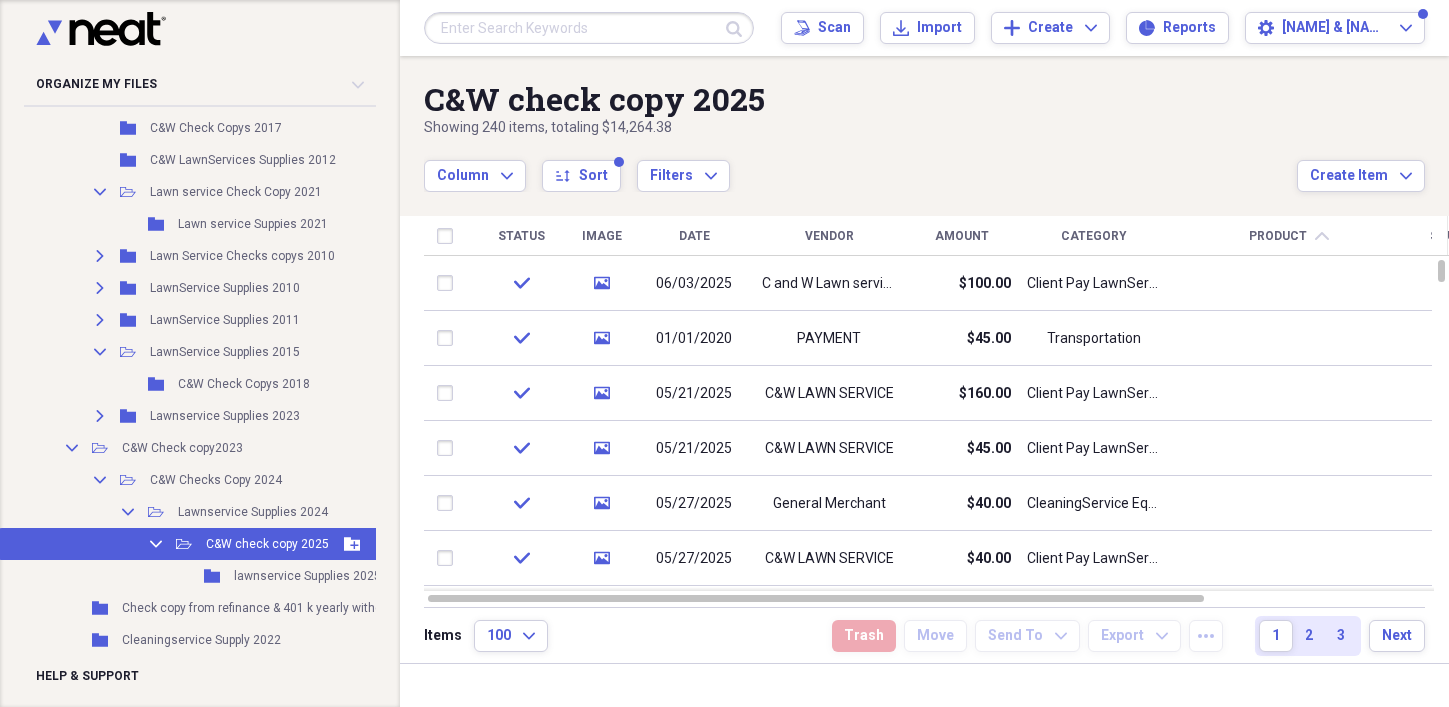 click on "C&W check copy 2025" at bounding box center (267, 544) 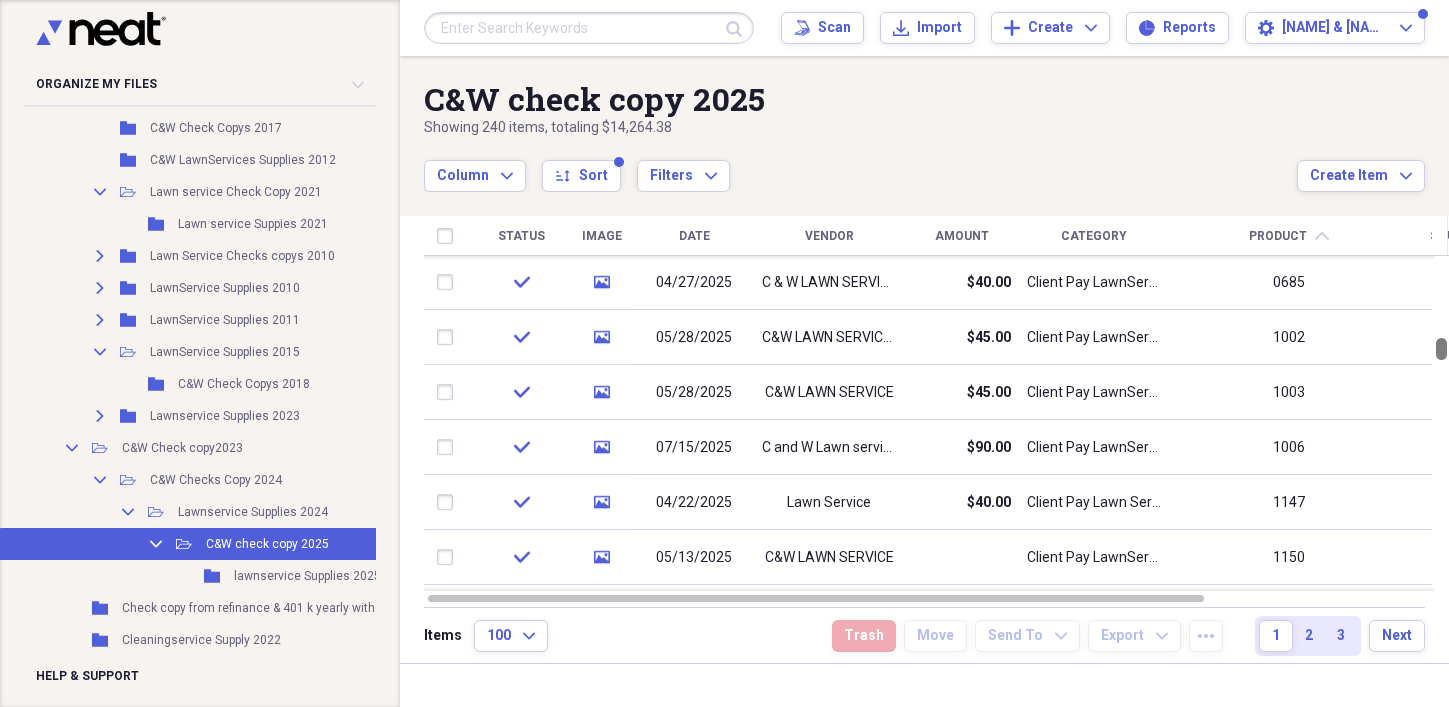 drag, startPoint x: 1440, startPoint y: 275, endPoint x: 1438, endPoint y: 352, distance: 77.02597 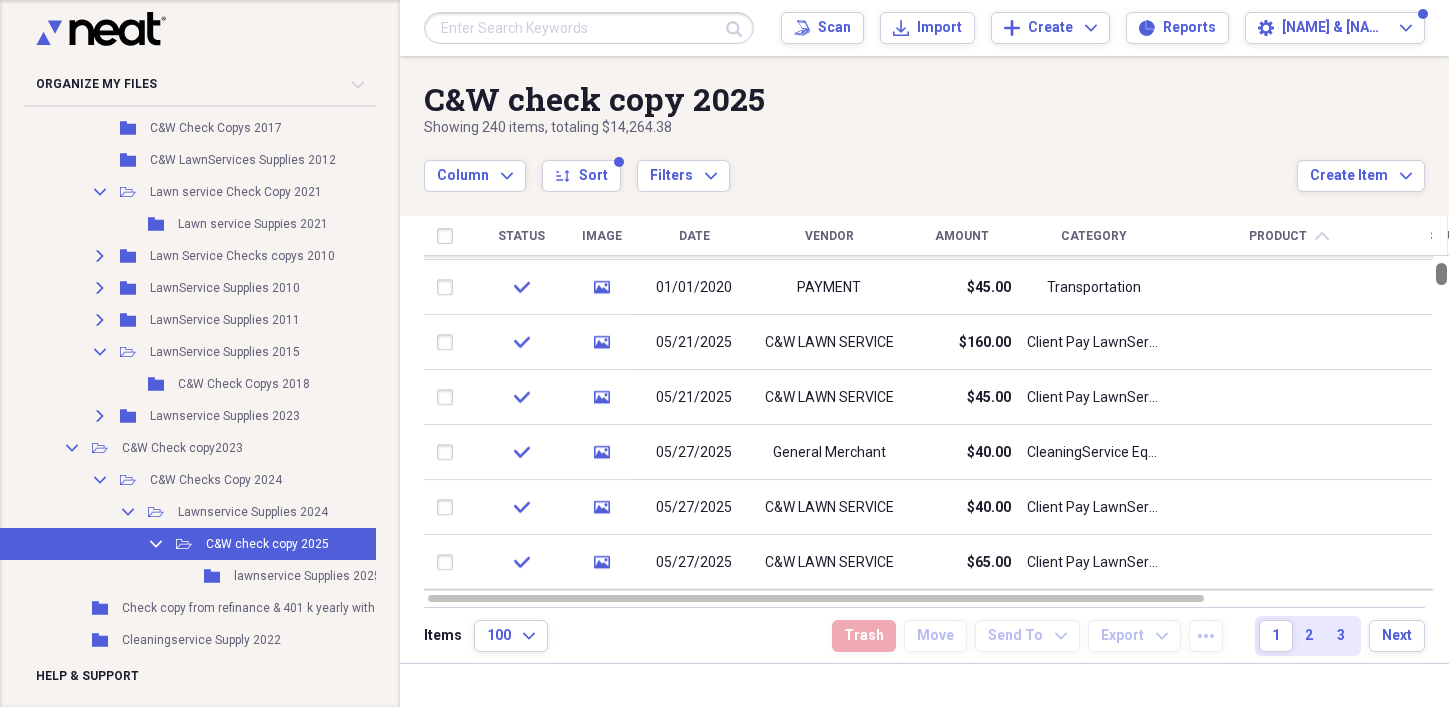 drag, startPoint x: 1441, startPoint y: 347, endPoint x: 1424, endPoint y: 288, distance: 61.400326 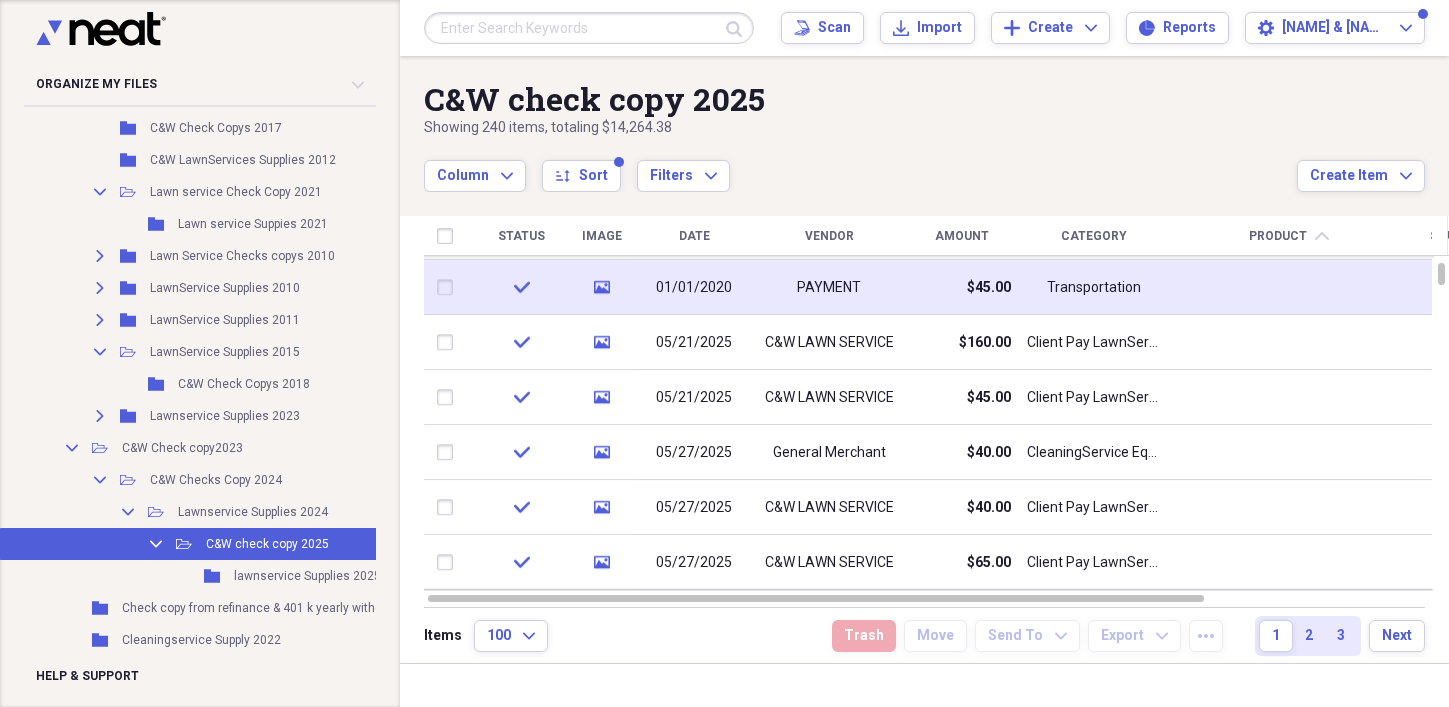 click on "$45.00" at bounding box center [989, 288] 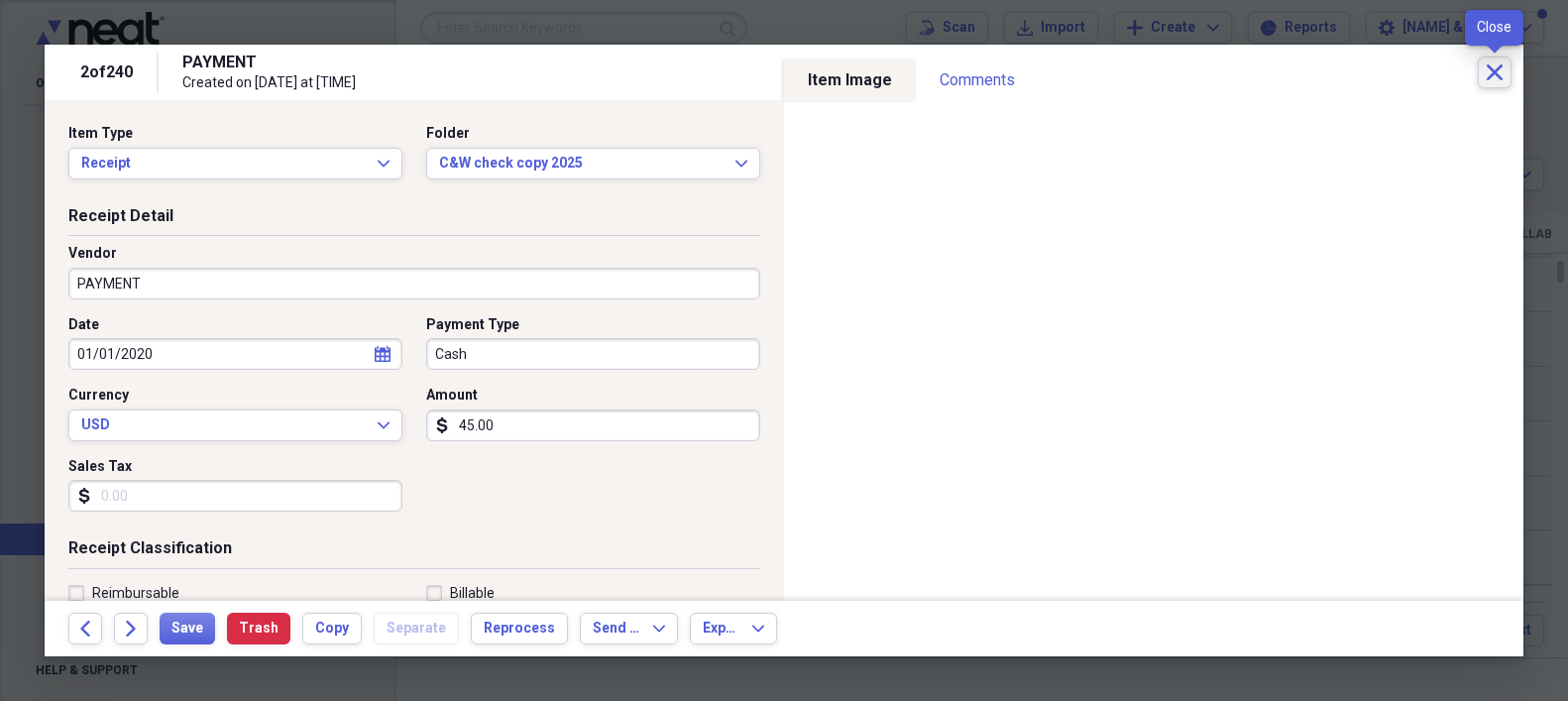 click 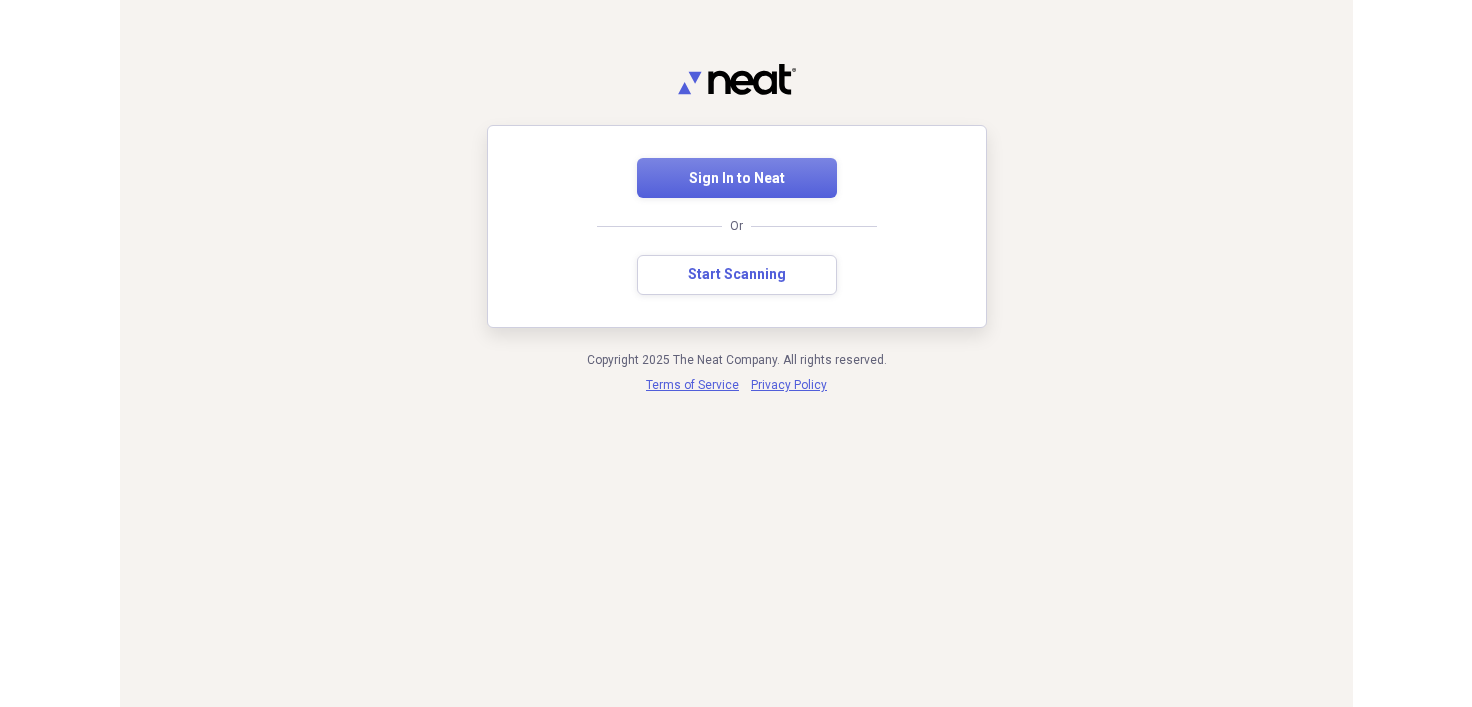 scroll, scrollTop: 0, scrollLeft: 0, axis: both 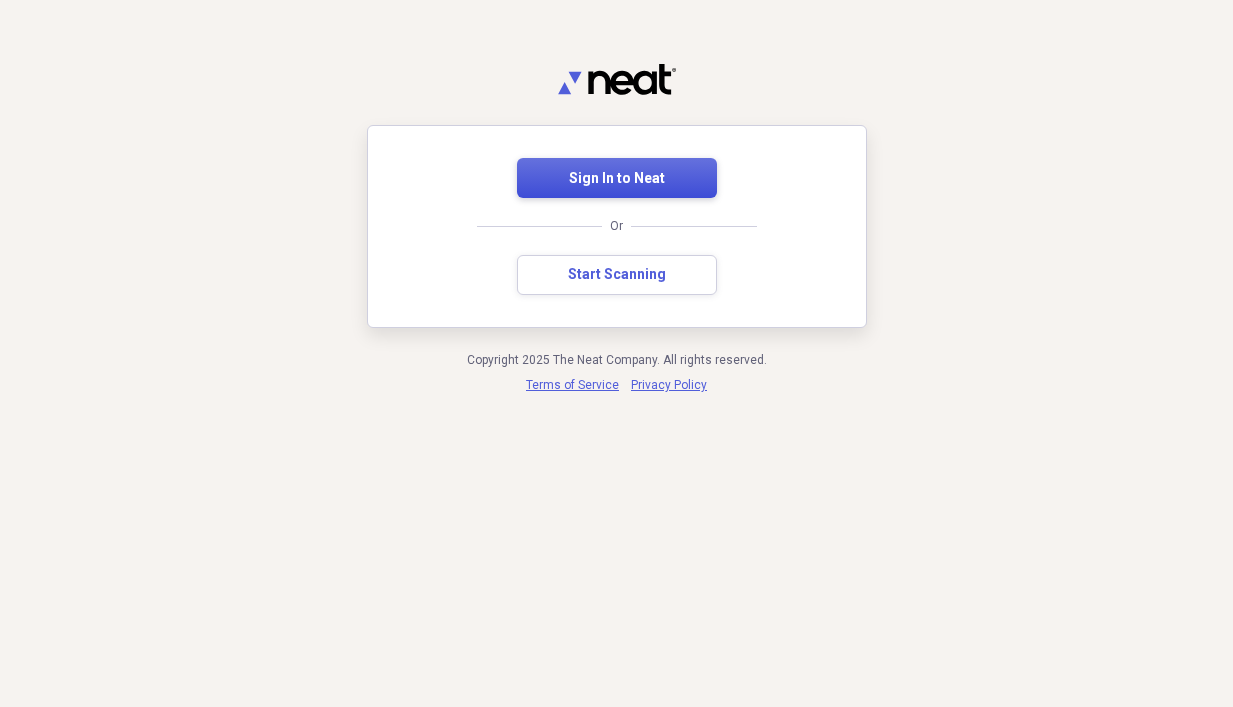 click on "Sign In to Neat" at bounding box center [617, 179] 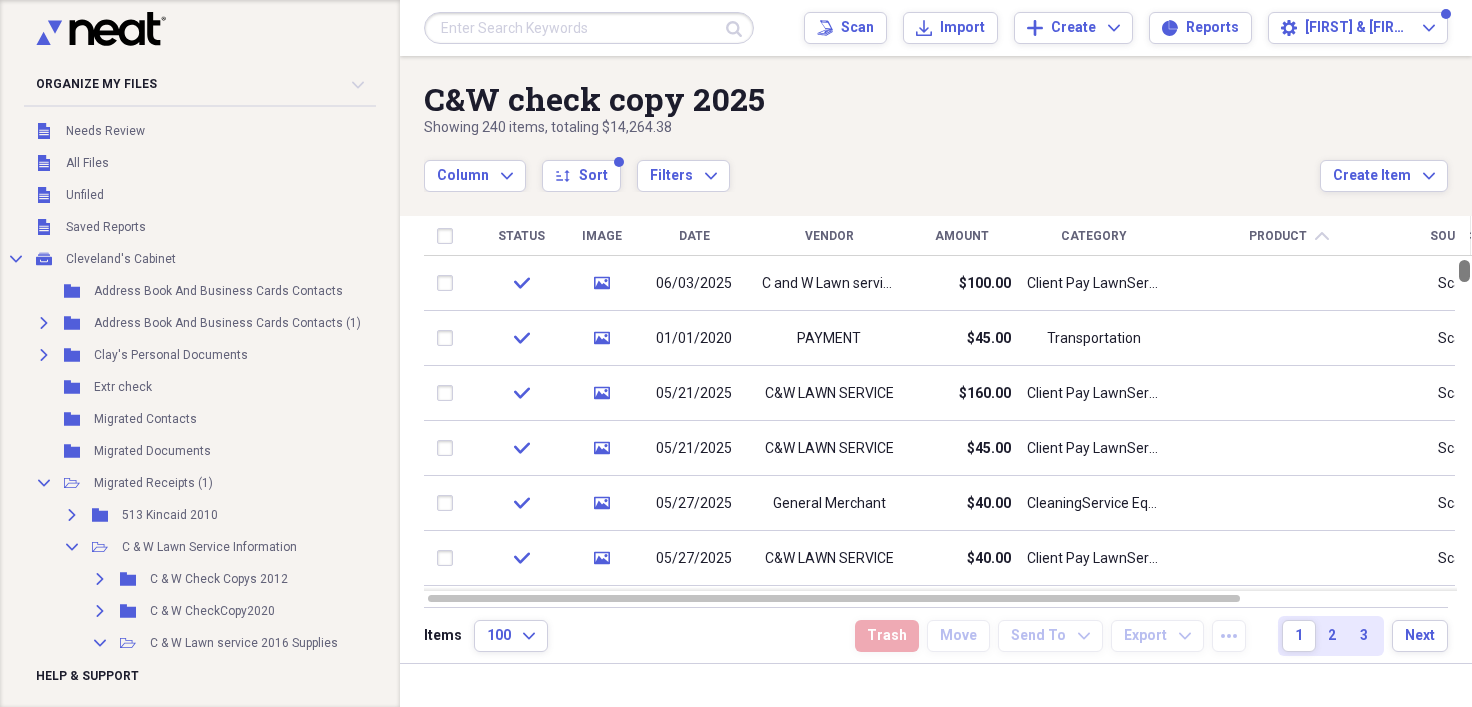 drag, startPoint x: 1463, startPoint y: 268, endPoint x: 1468, endPoint y: 253, distance: 15.811388 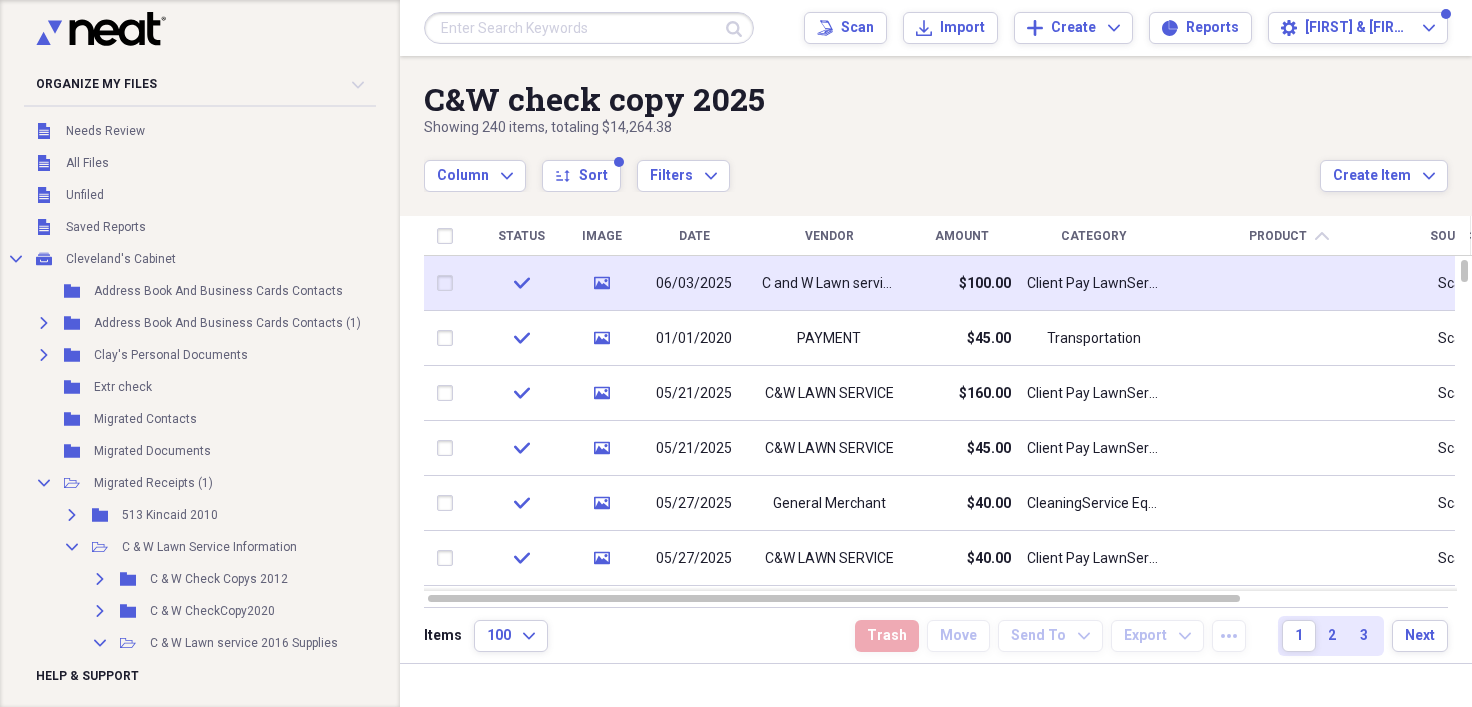 click on "06/03/2025" at bounding box center [694, 283] 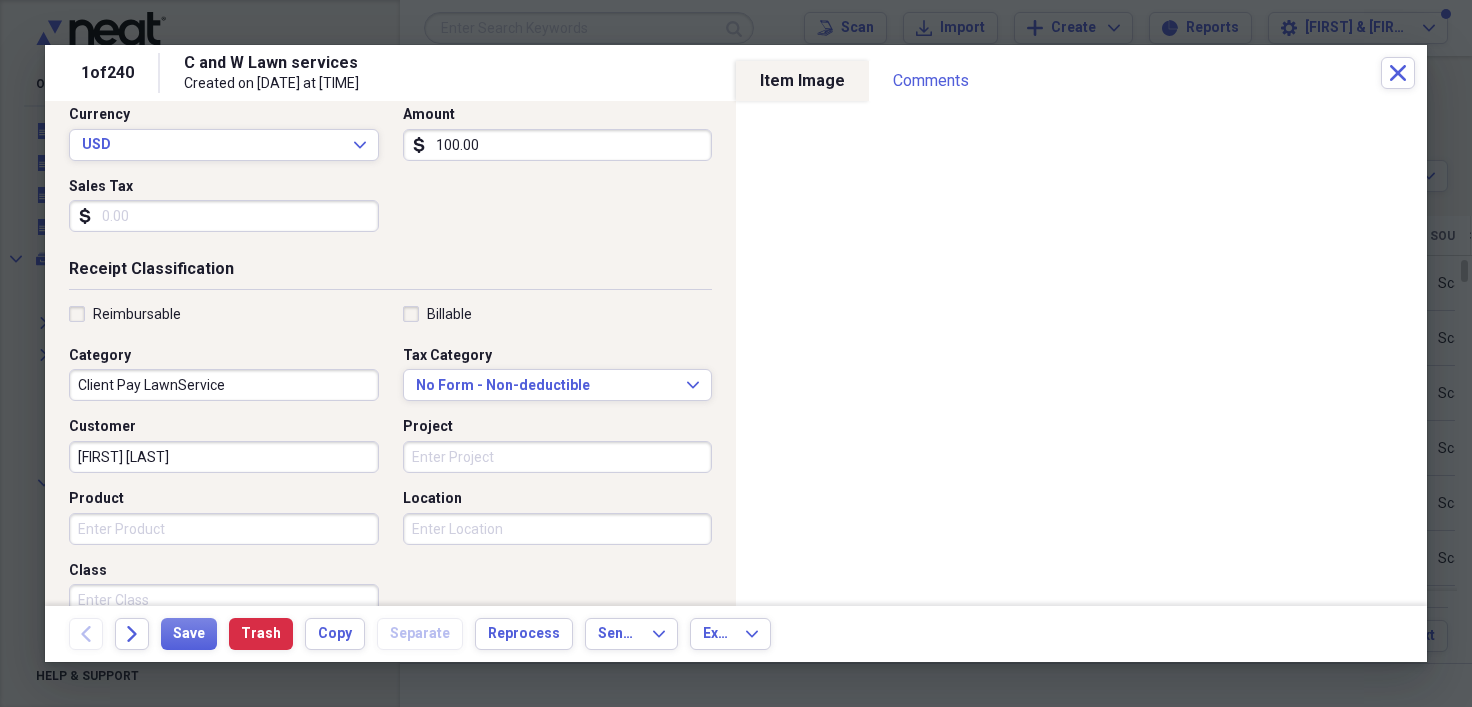 scroll, scrollTop: 293, scrollLeft: 0, axis: vertical 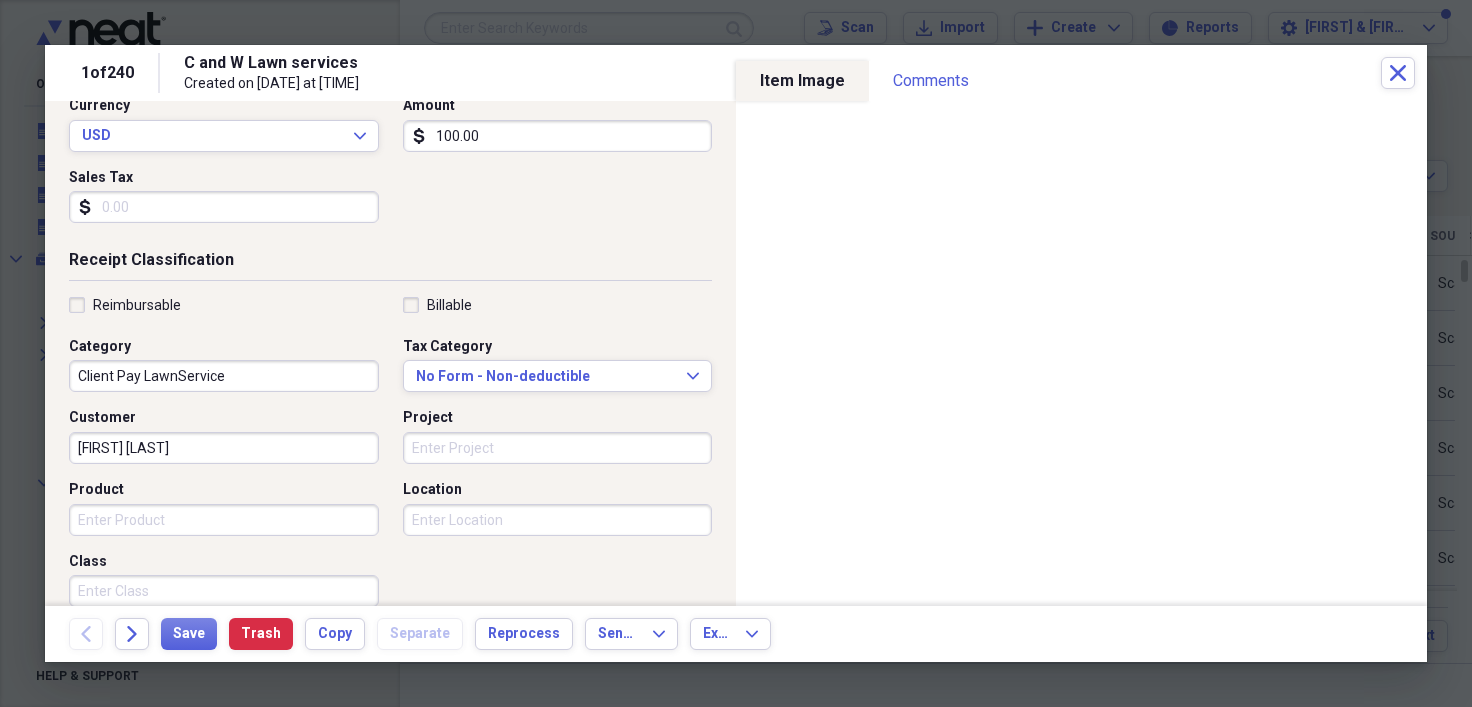 click on "Product" at bounding box center [224, 520] 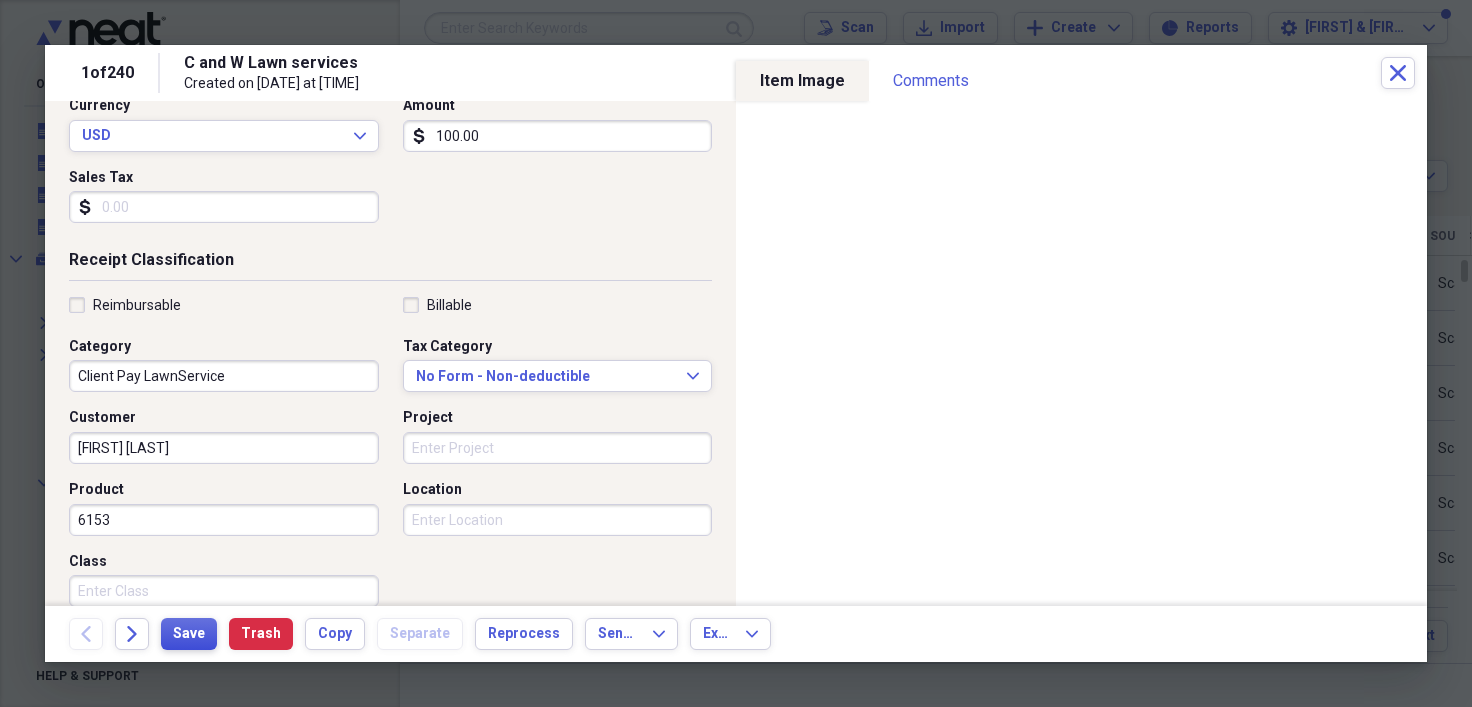 type on "6153" 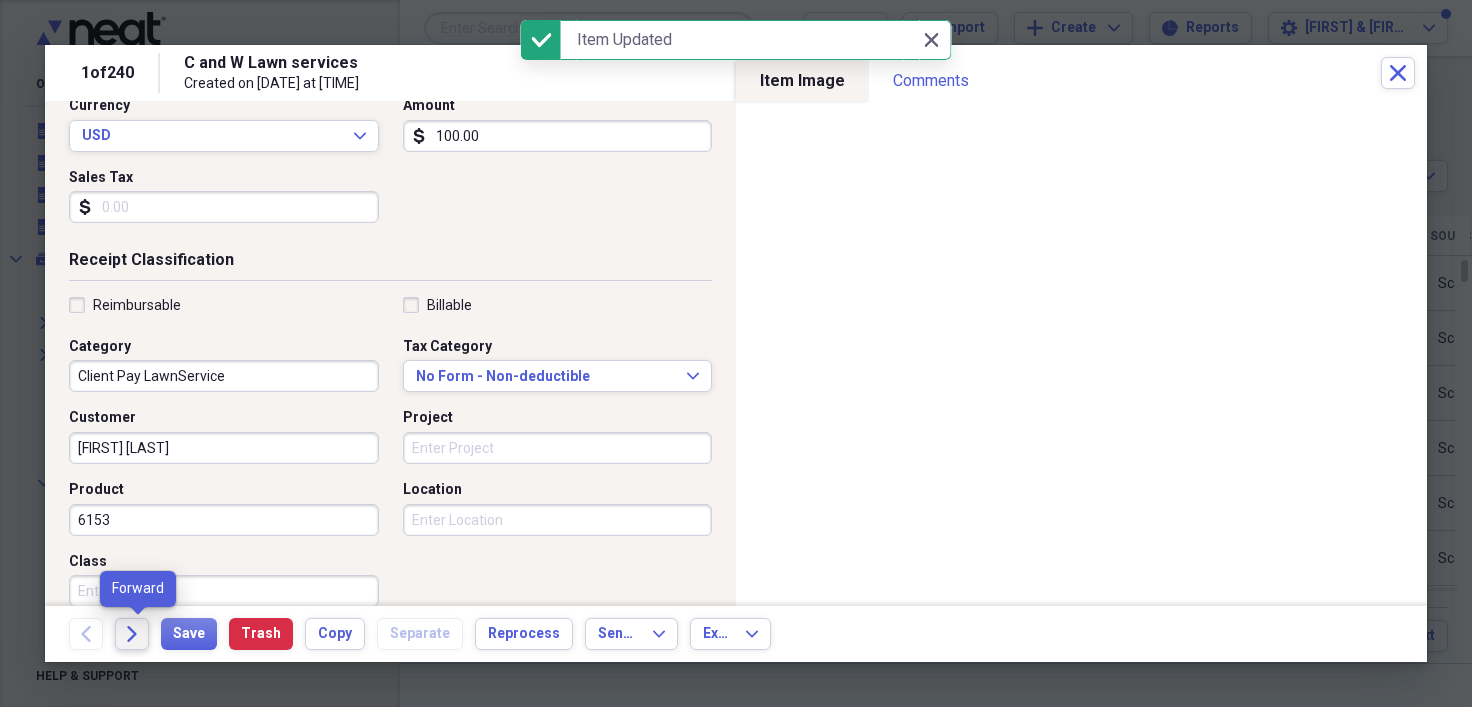 click on "Forward" 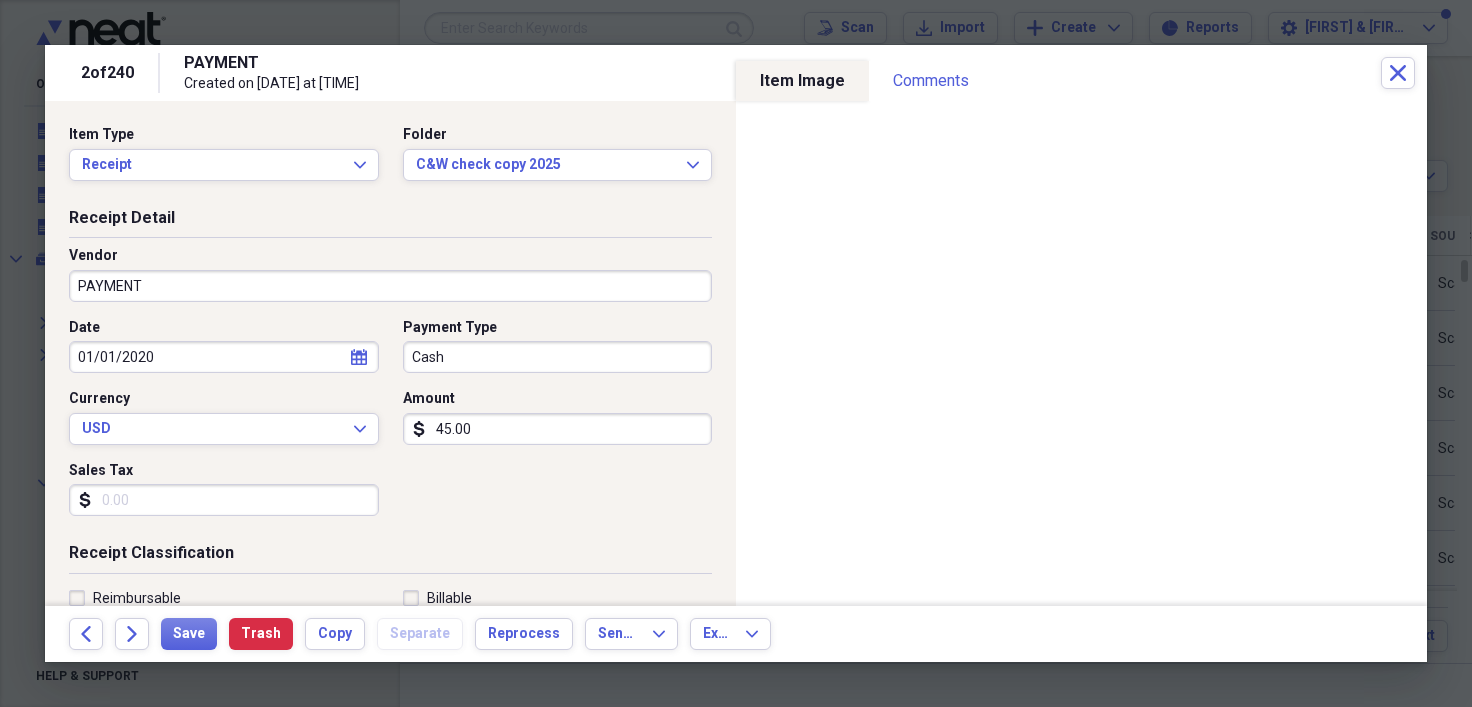 click on "PAYMENT" at bounding box center (390, 286) 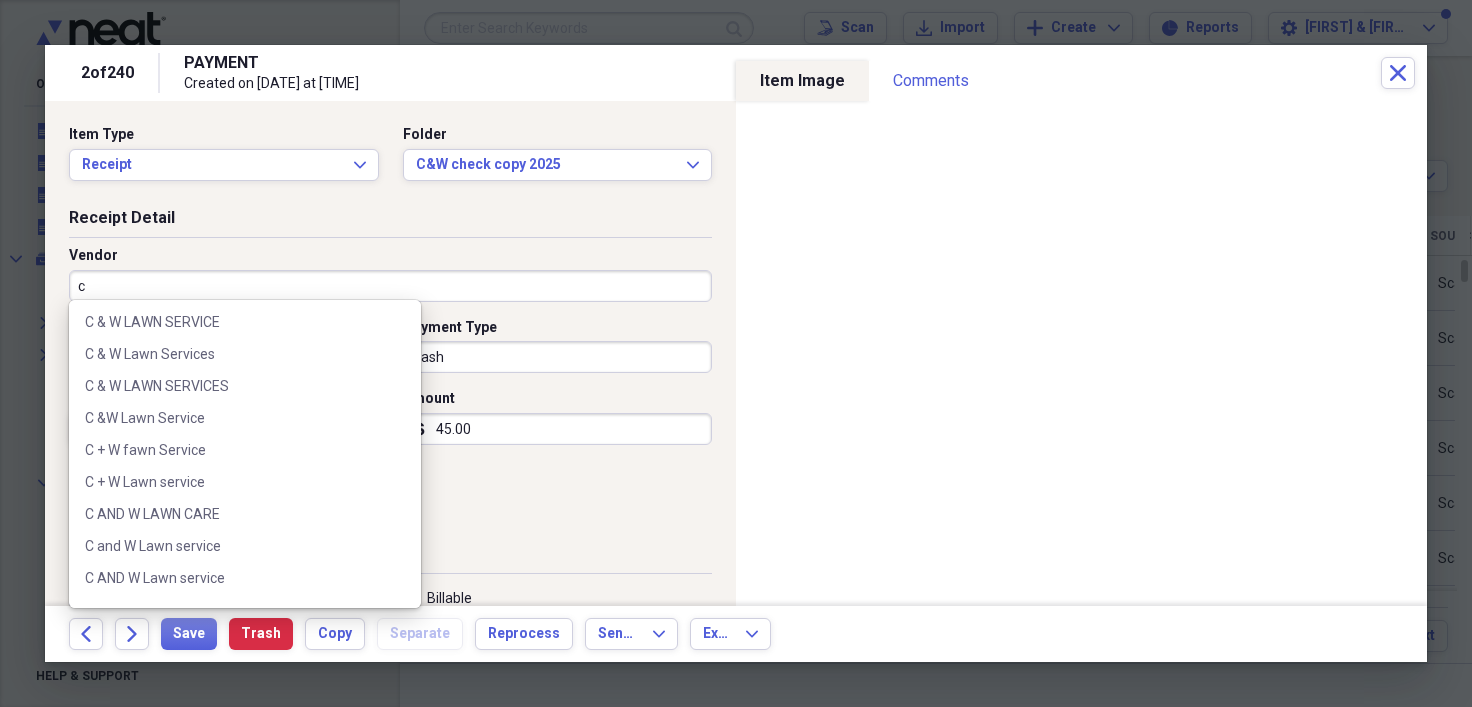 scroll, scrollTop: 1230, scrollLeft: 0, axis: vertical 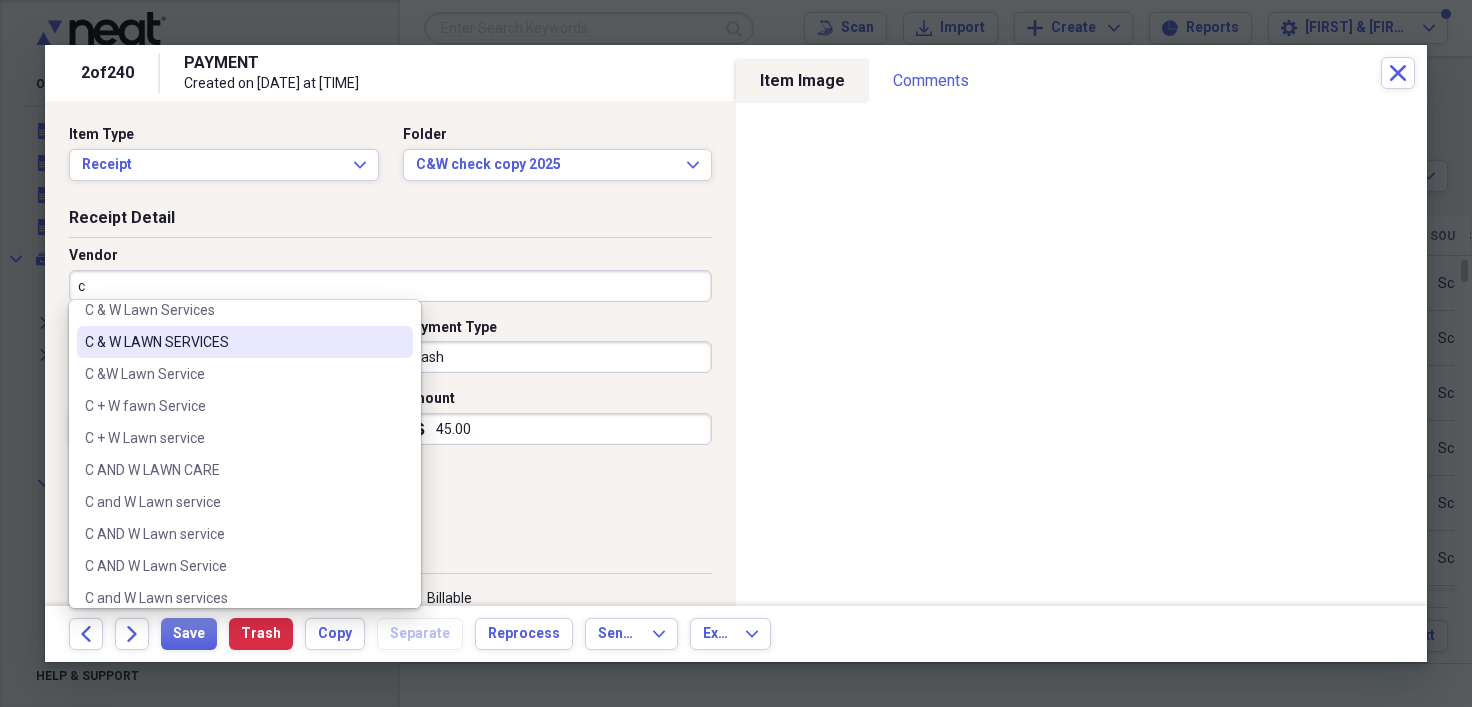 click on "C & W LAWN SERVICES" at bounding box center (233, 342) 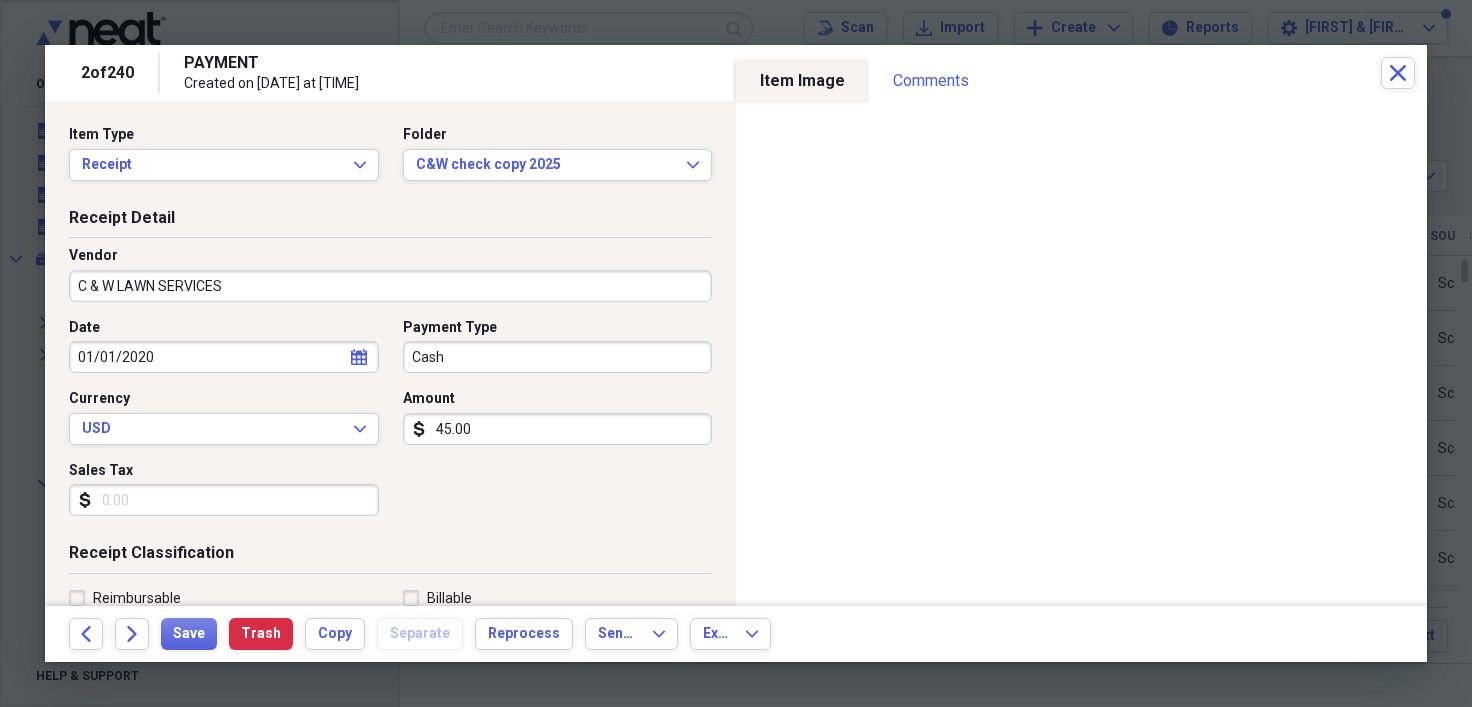 type on "Client Pay LawnService" 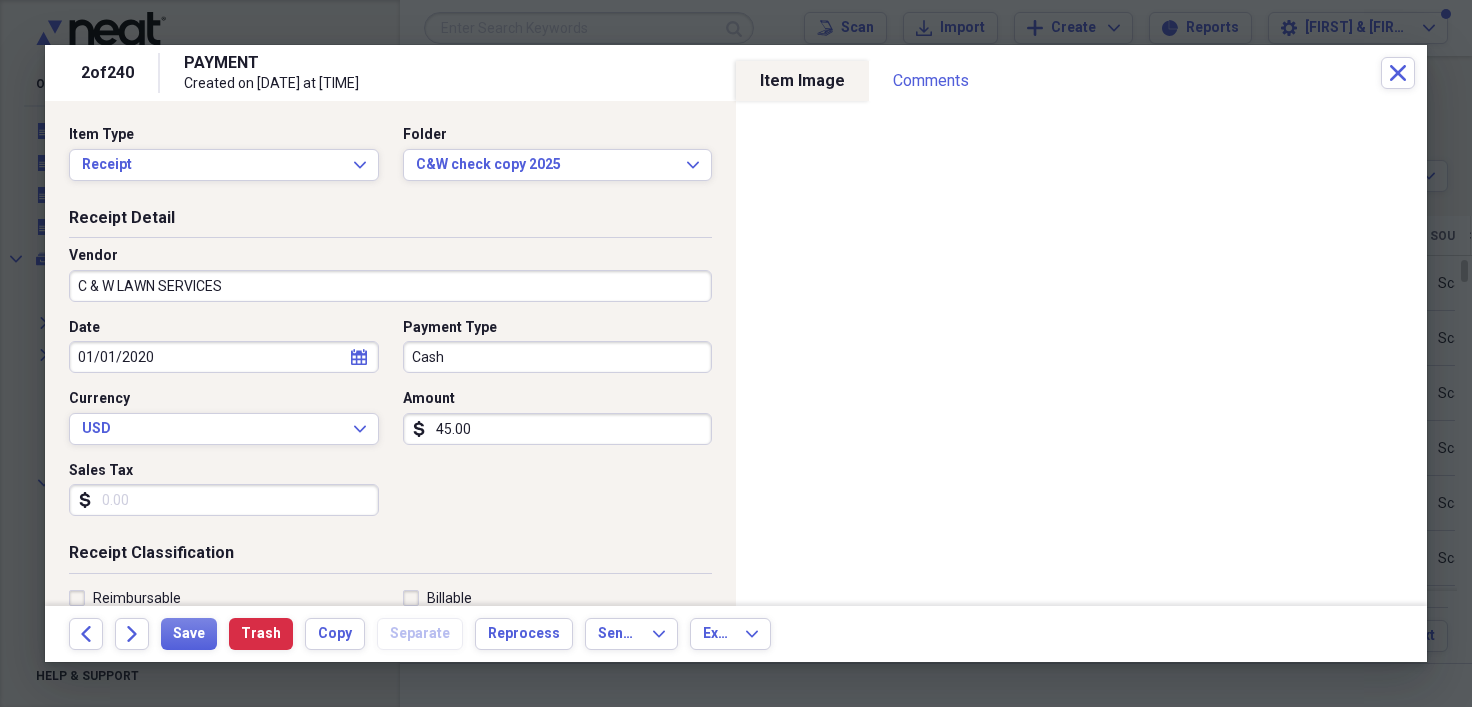 select on "2020" 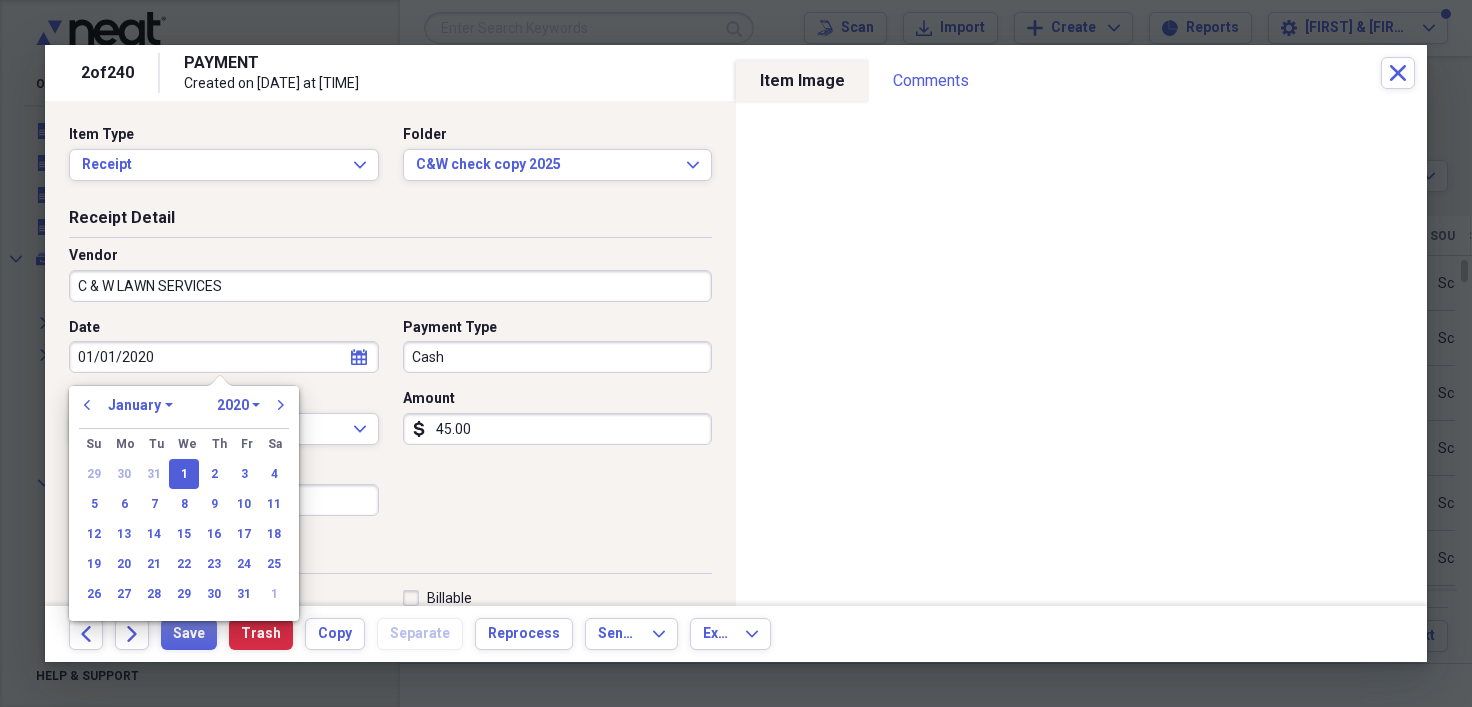 drag, startPoint x: 182, startPoint y: 353, endPoint x: 75, endPoint y: 353, distance: 107 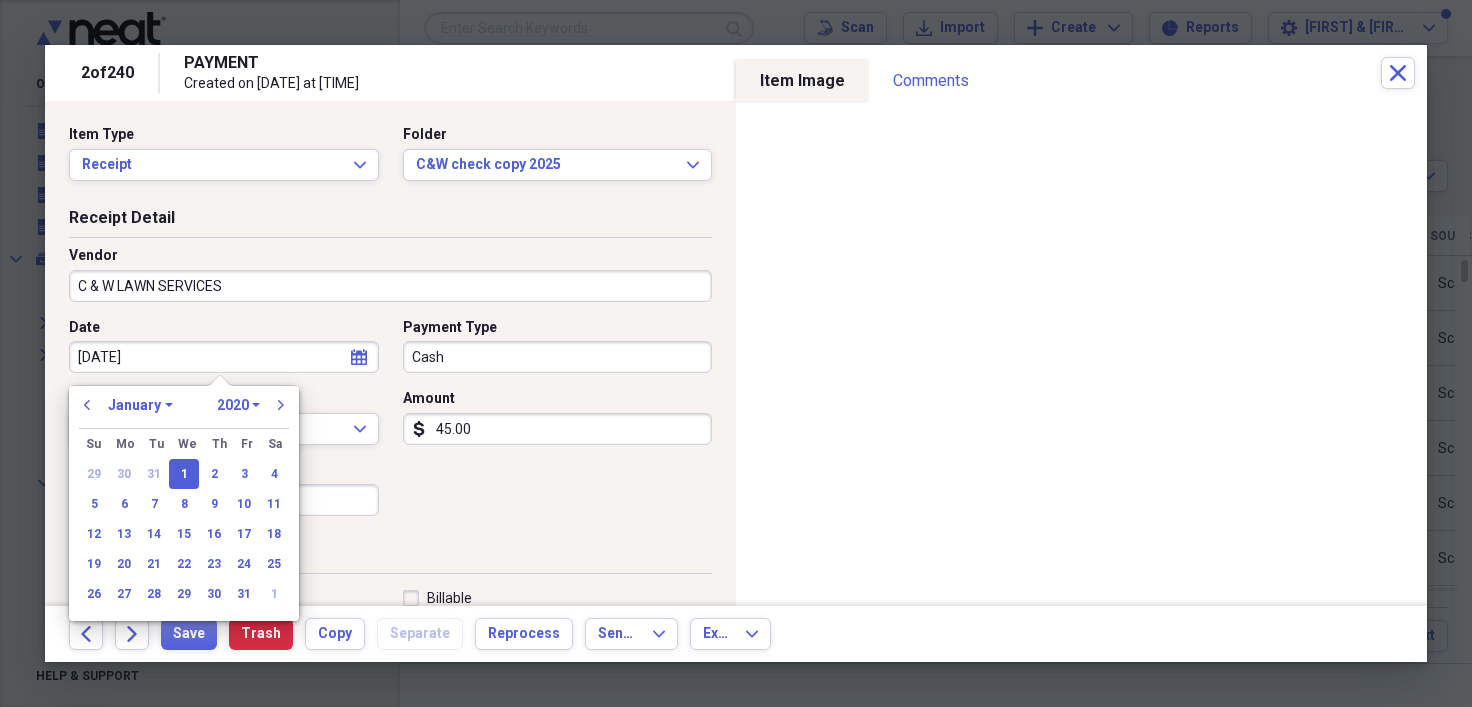 type on "[DATE]" 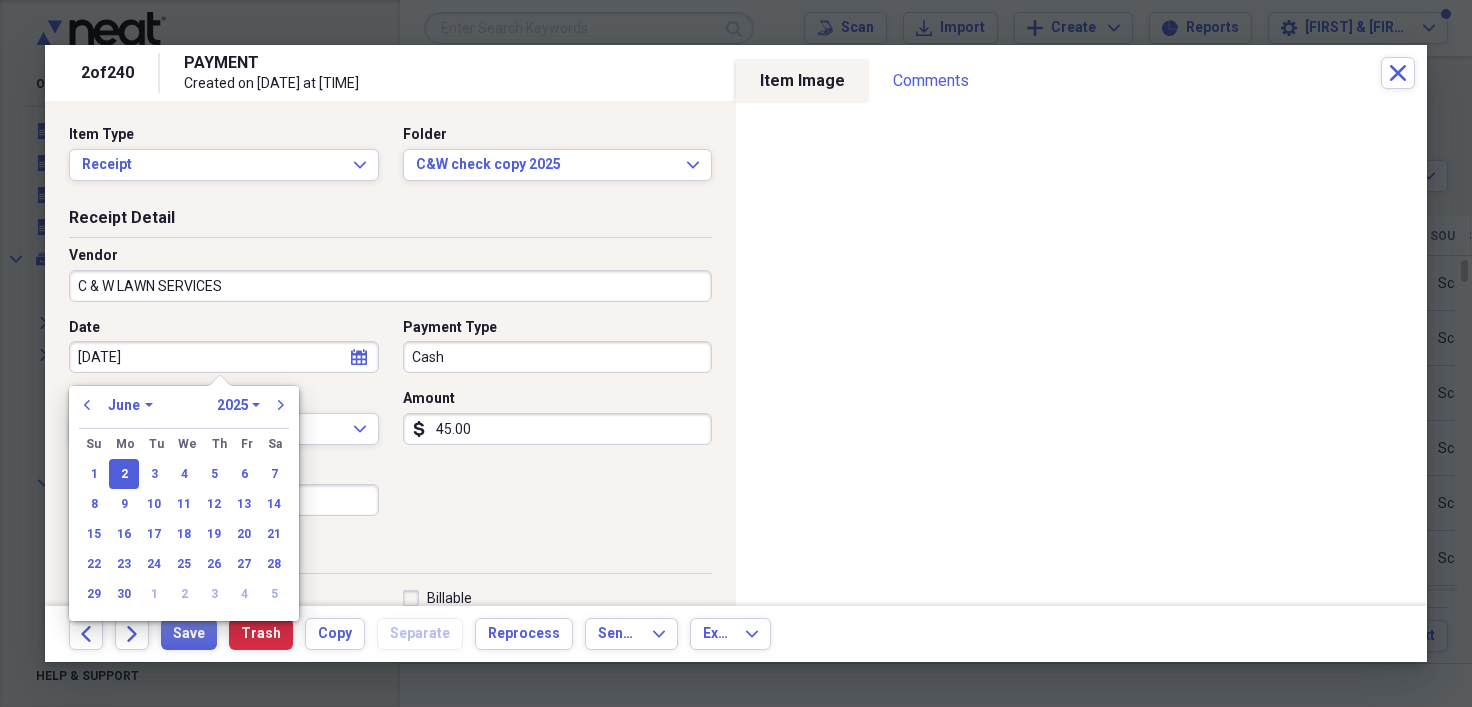 type on "06/02/2025" 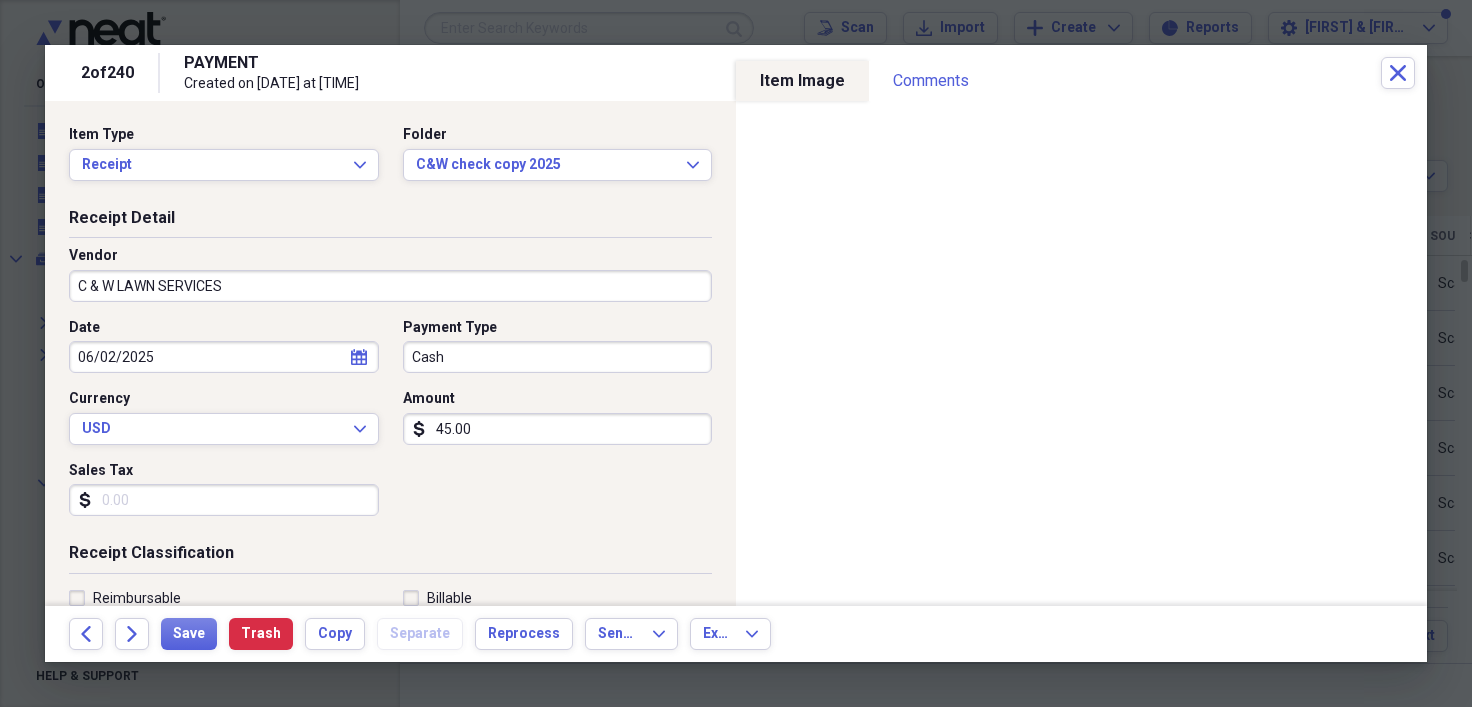 click on "Date [DATE] calendar Calendar Payment Type Cash Currency USD Expand Amount dollar-sign [AMOUNT] Sales Tax dollar-sign" at bounding box center [390, 375] 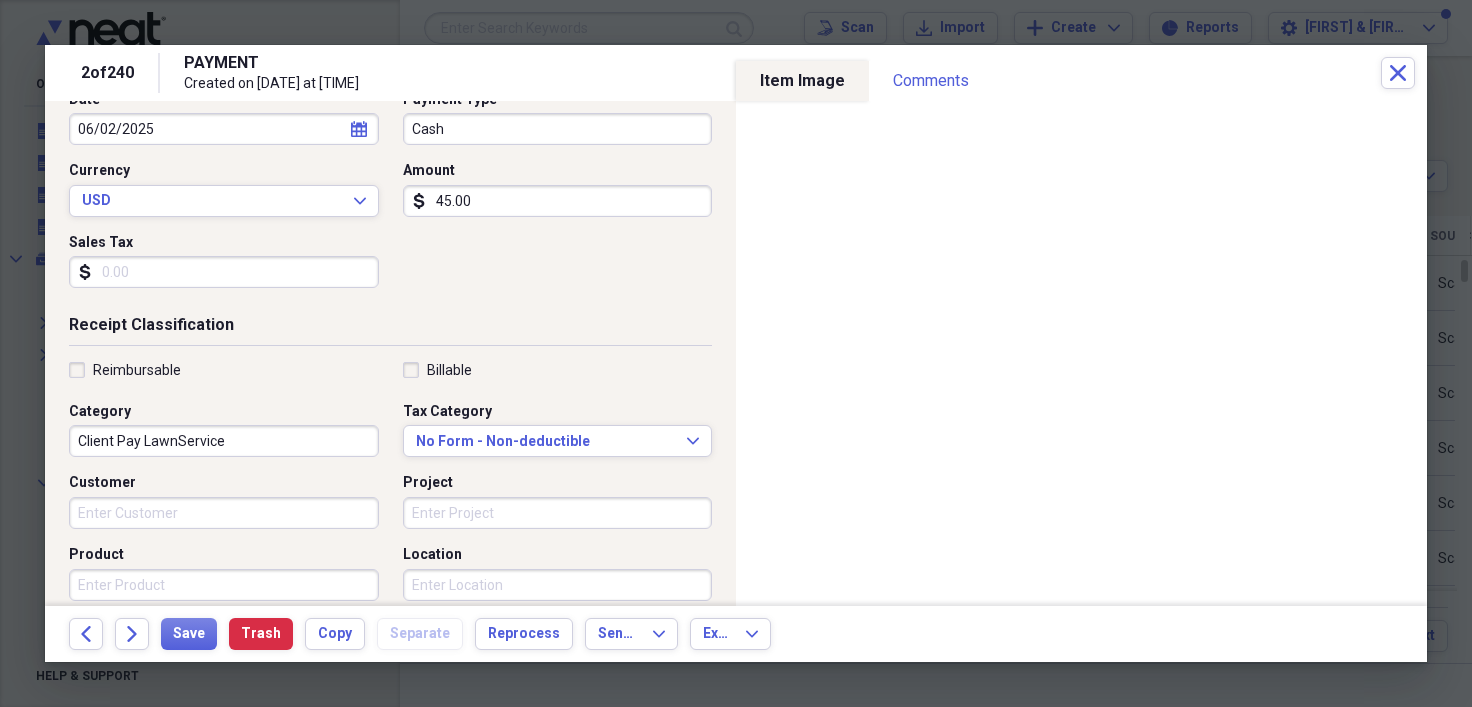 scroll, scrollTop: 256, scrollLeft: 0, axis: vertical 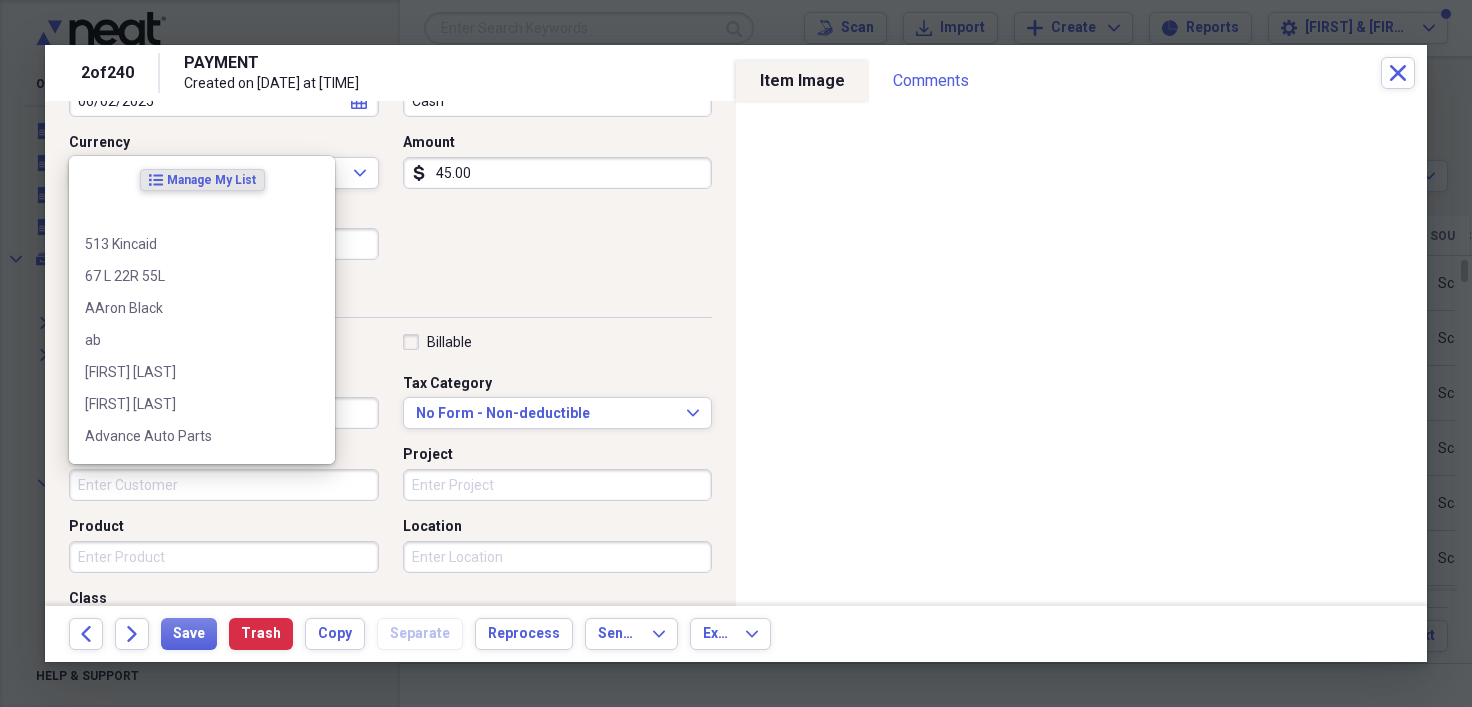 click on "Customer" at bounding box center [224, 485] 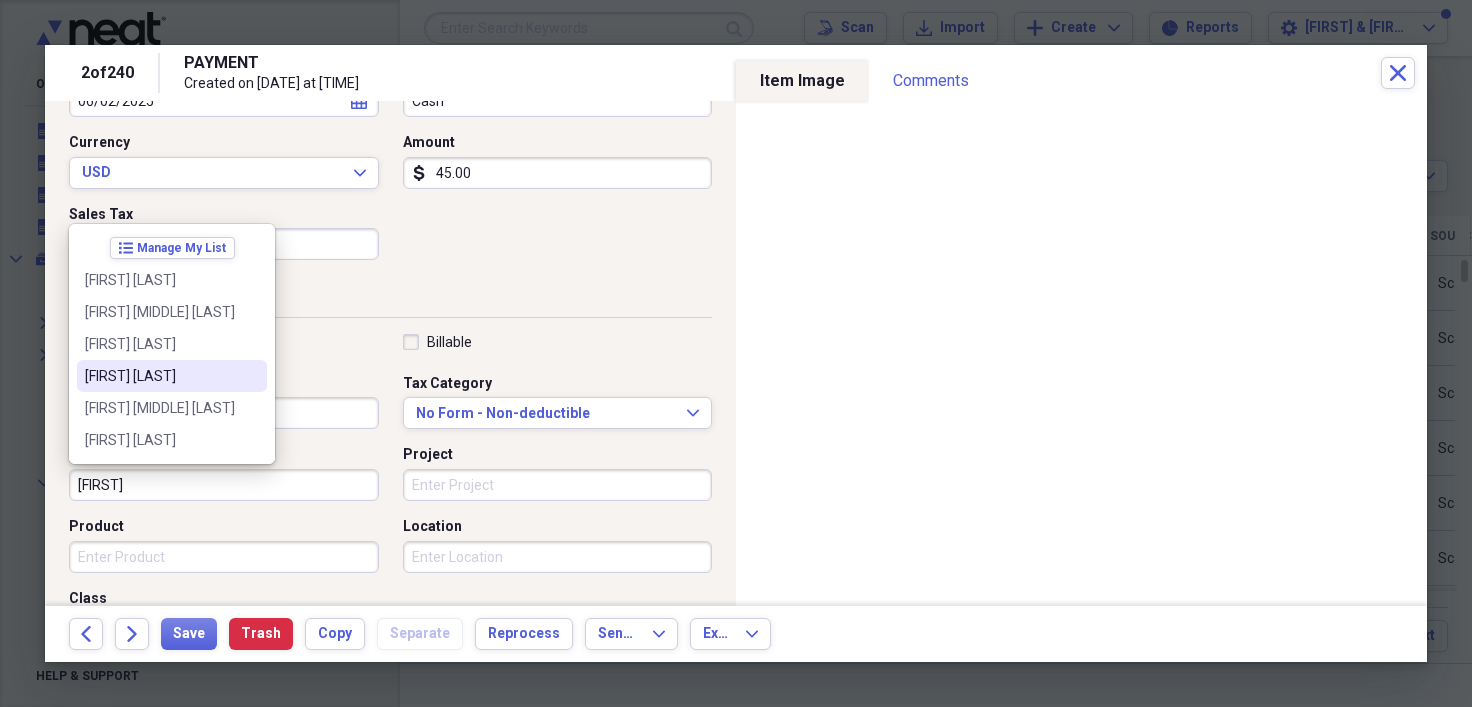 click on "[FIRST] [LAST]" at bounding box center [160, 376] 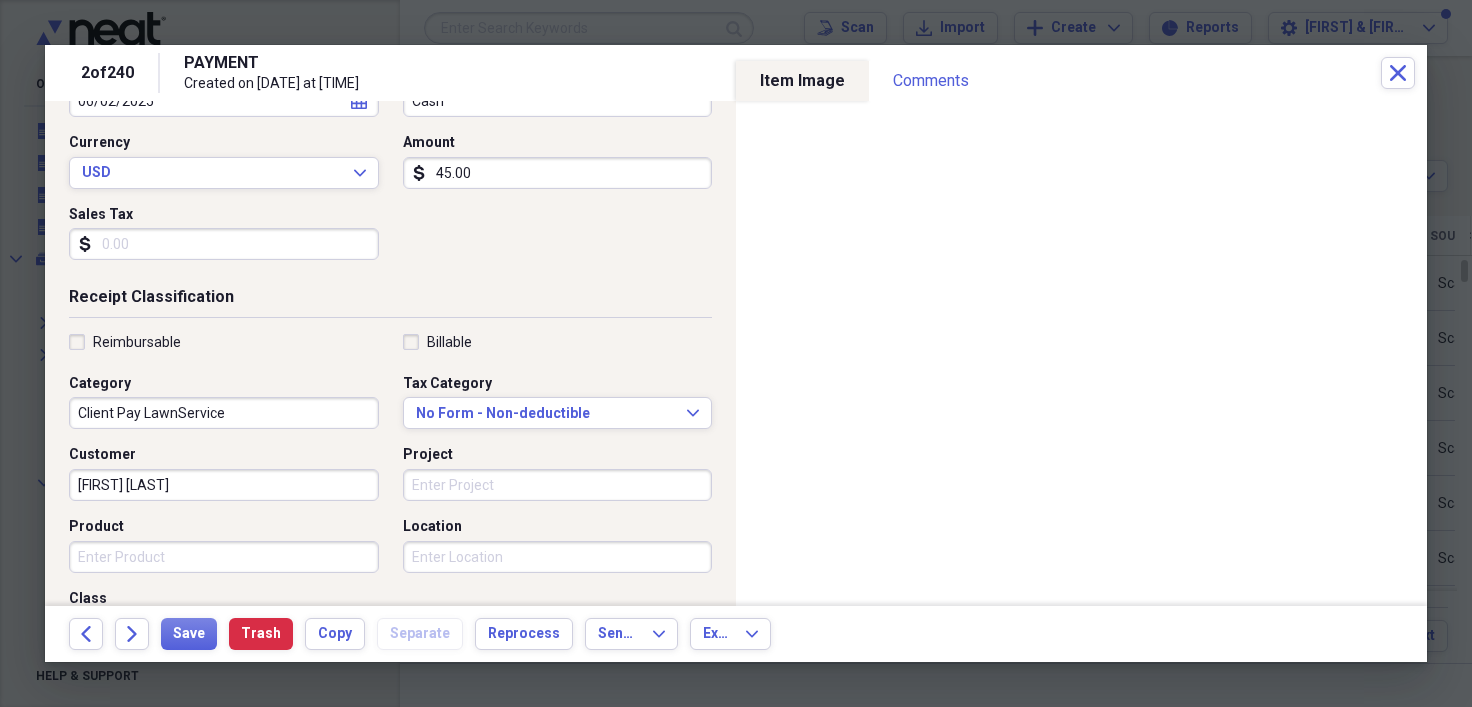 click on "Product" at bounding box center (224, 557) 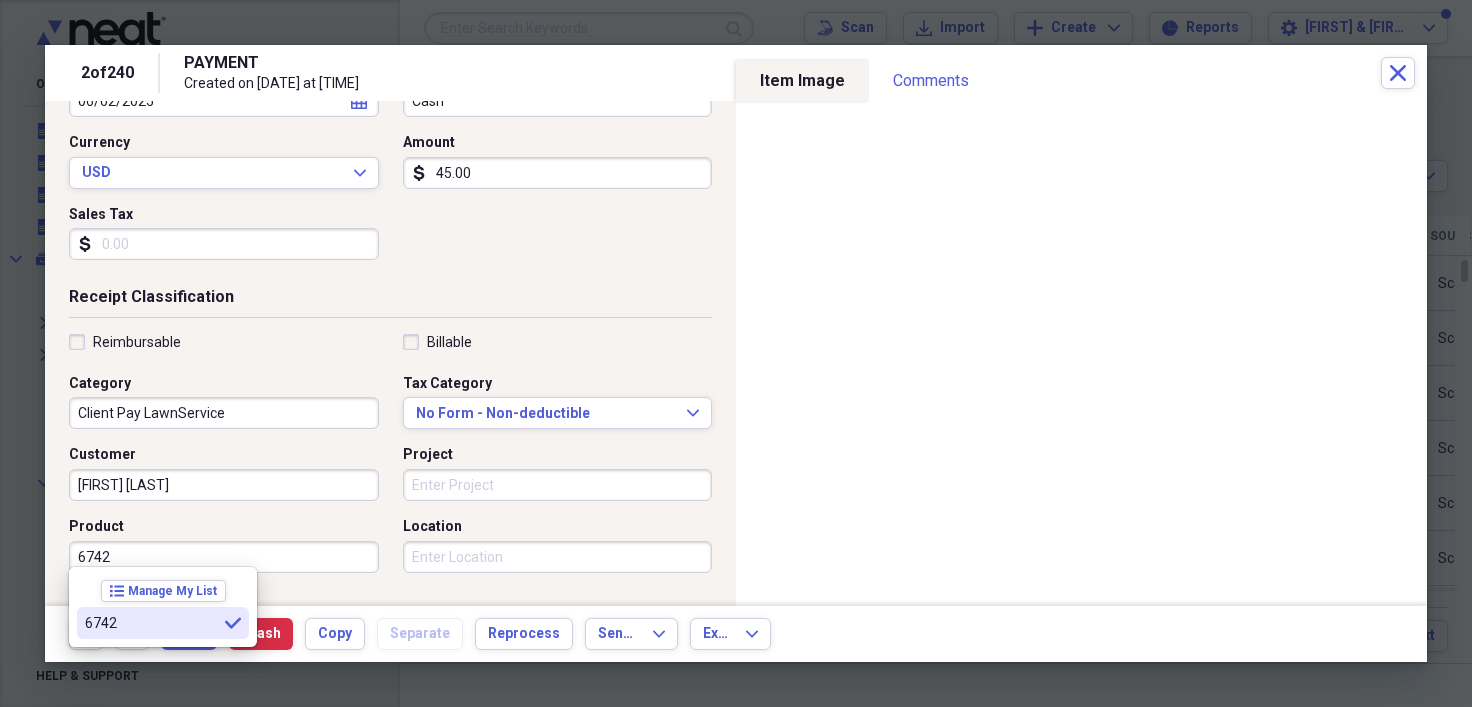 type on "6742" 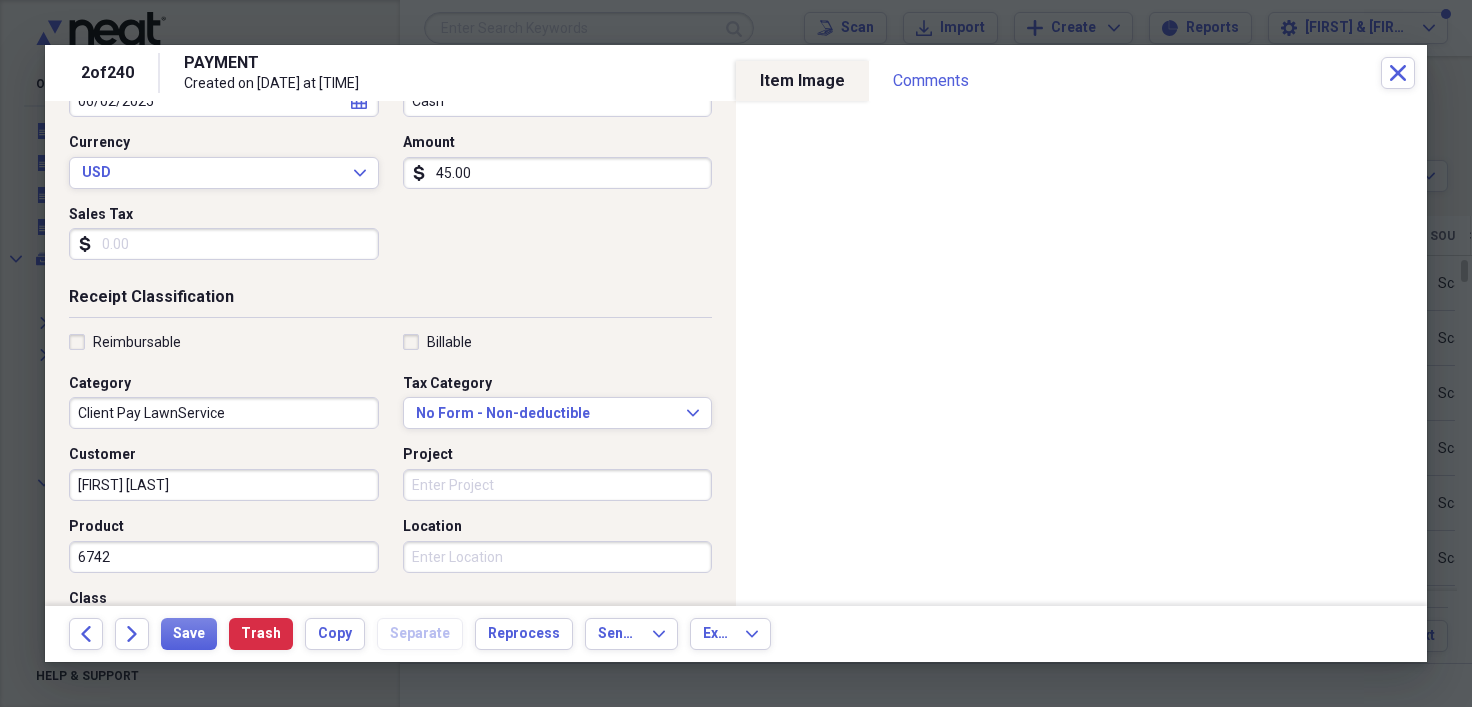 click on "Reimbursable Billable Category Client Pay LawnService Tax Category No Form - Non-deductible Expand Customer [FIRST] [LAST] Project Product [NUMBER] Location Class" at bounding box center (390, 493) 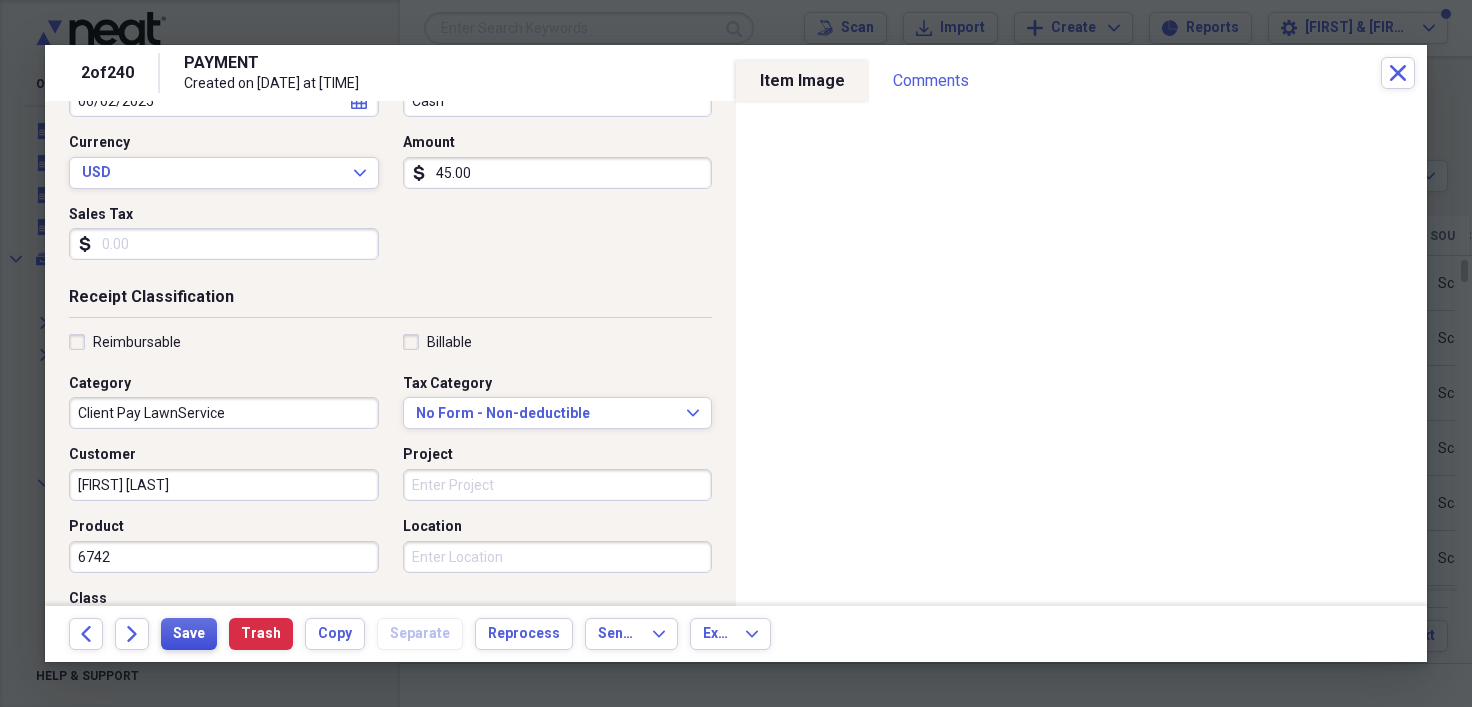 click on "Save" at bounding box center (189, 634) 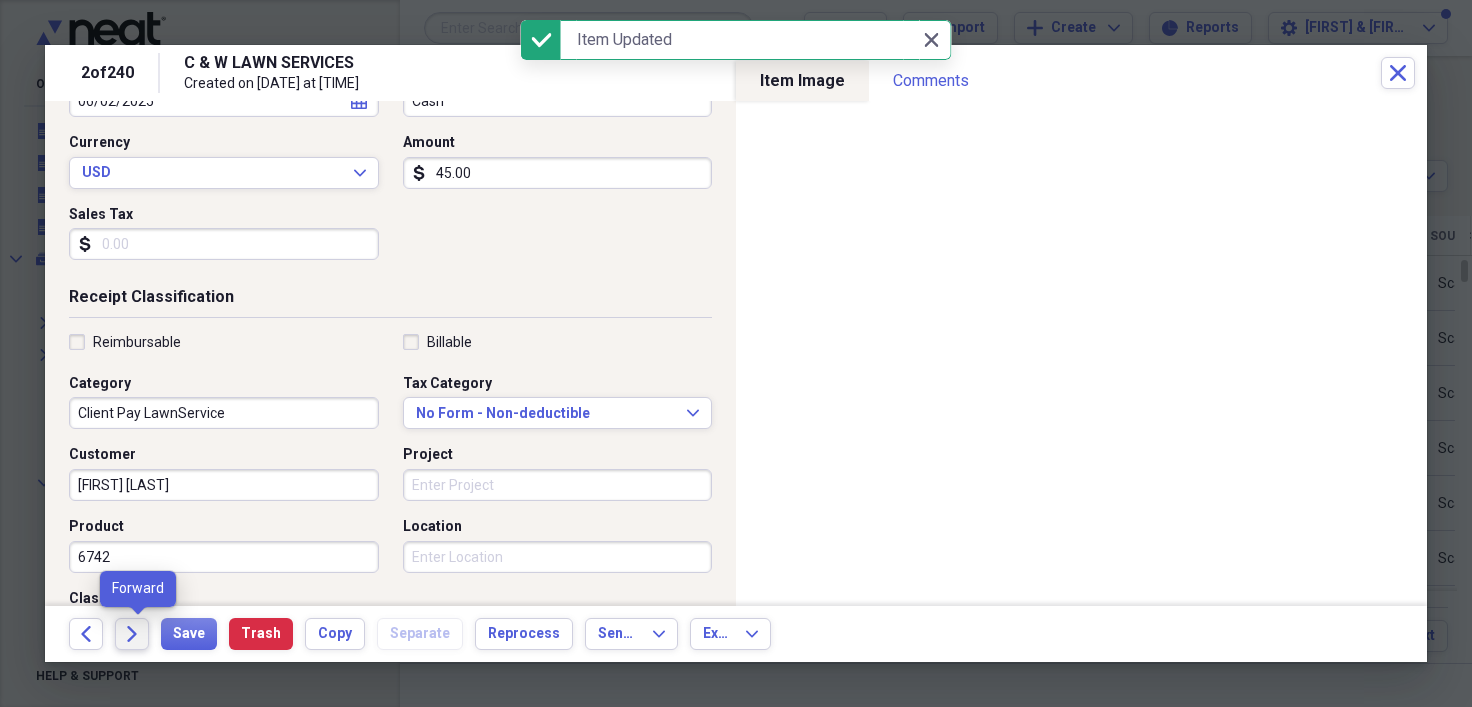 click on "Forward" 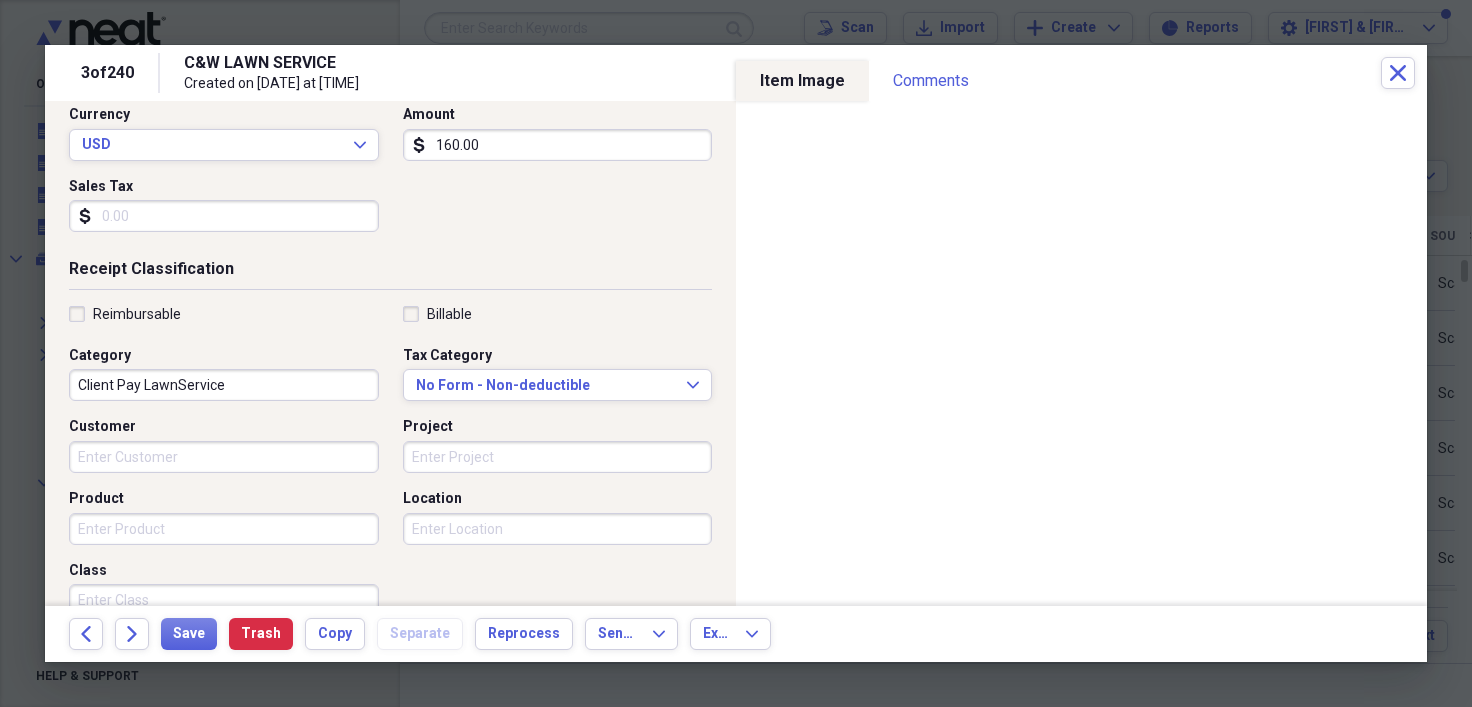scroll, scrollTop: 291, scrollLeft: 0, axis: vertical 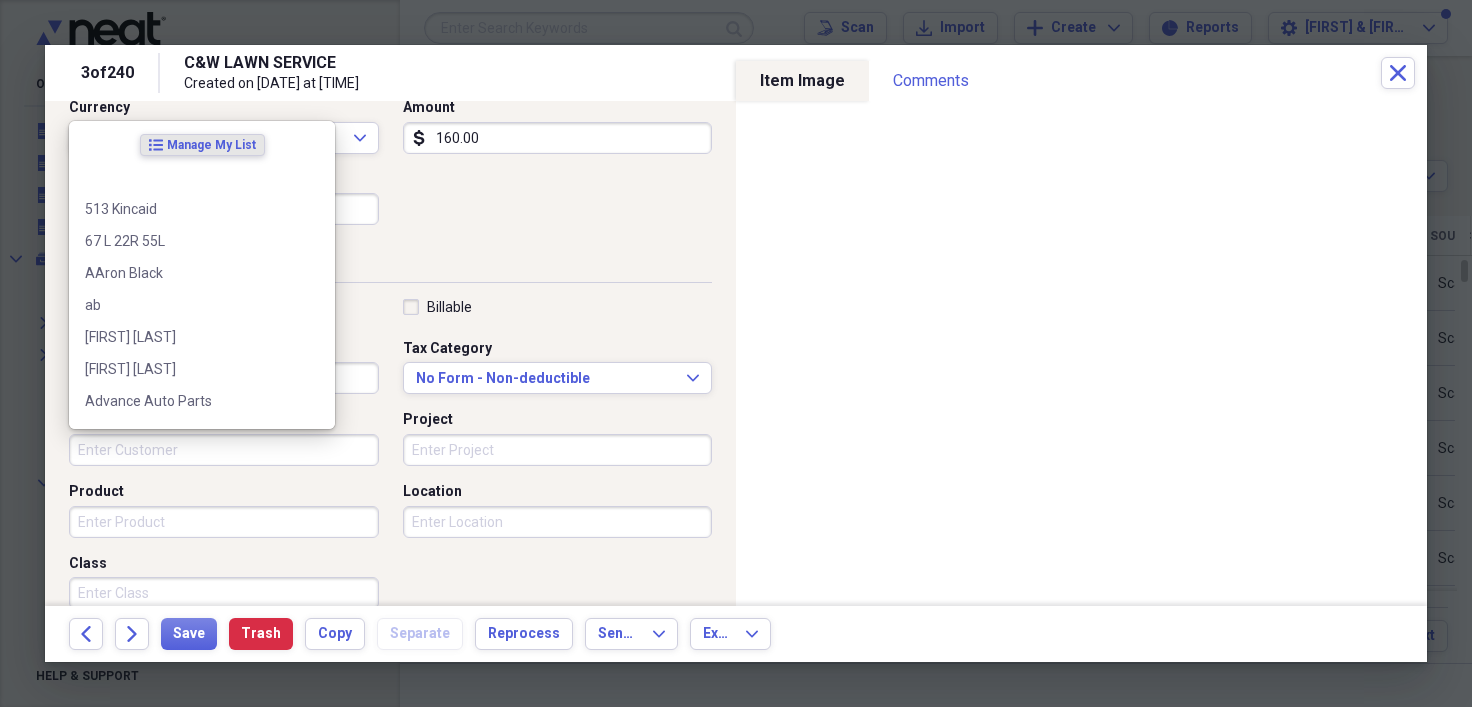 click on "Customer" at bounding box center (224, 450) 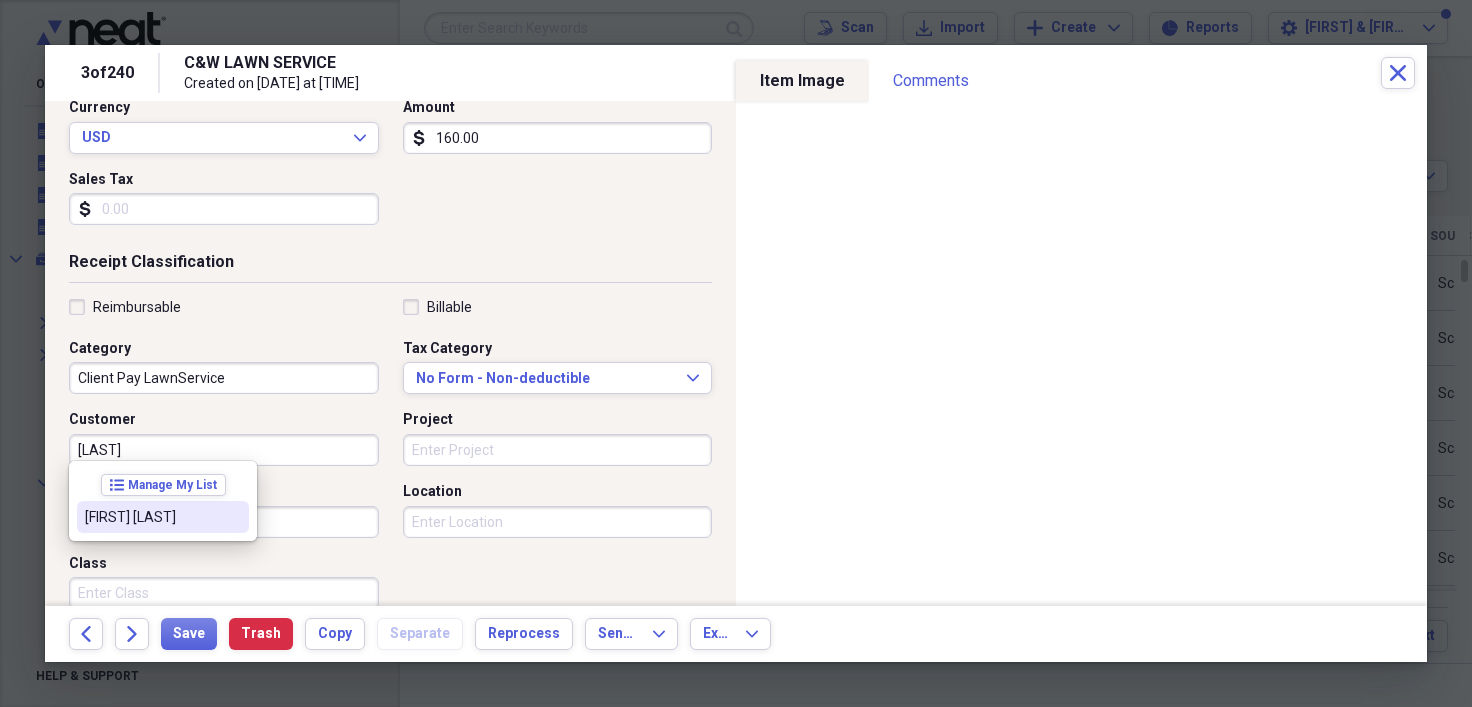 click on "[FIRST] [LAST]" at bounding box center [151, 517] 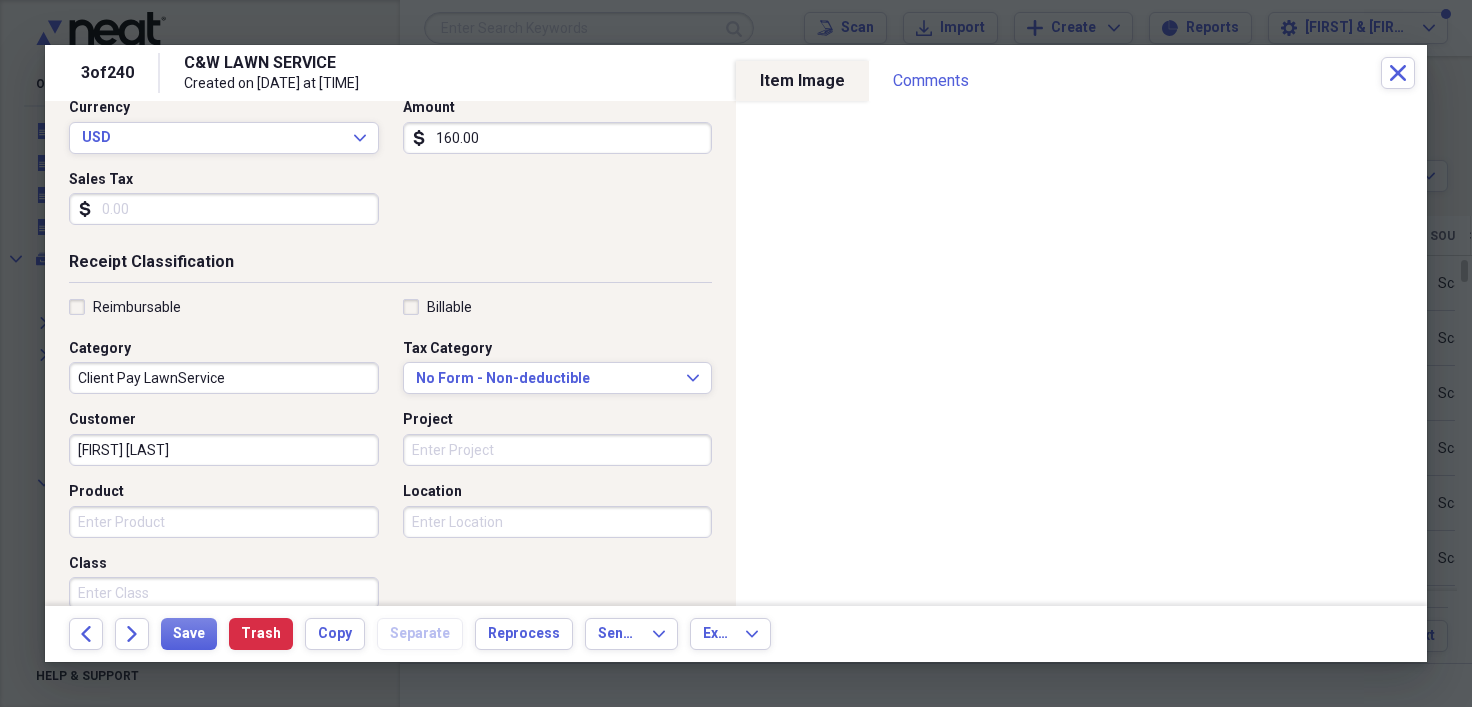 click on "Product" at bounding box center (224, 522) 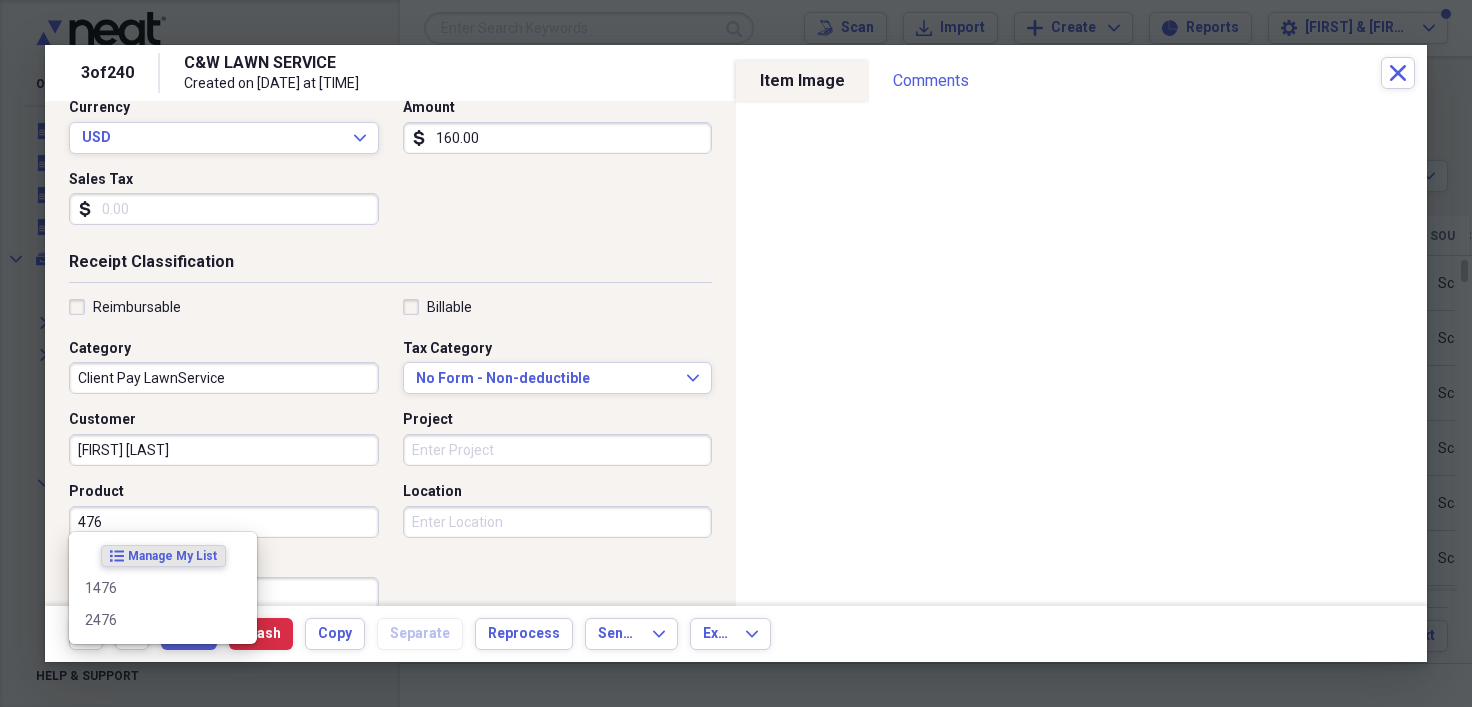 type on "476" 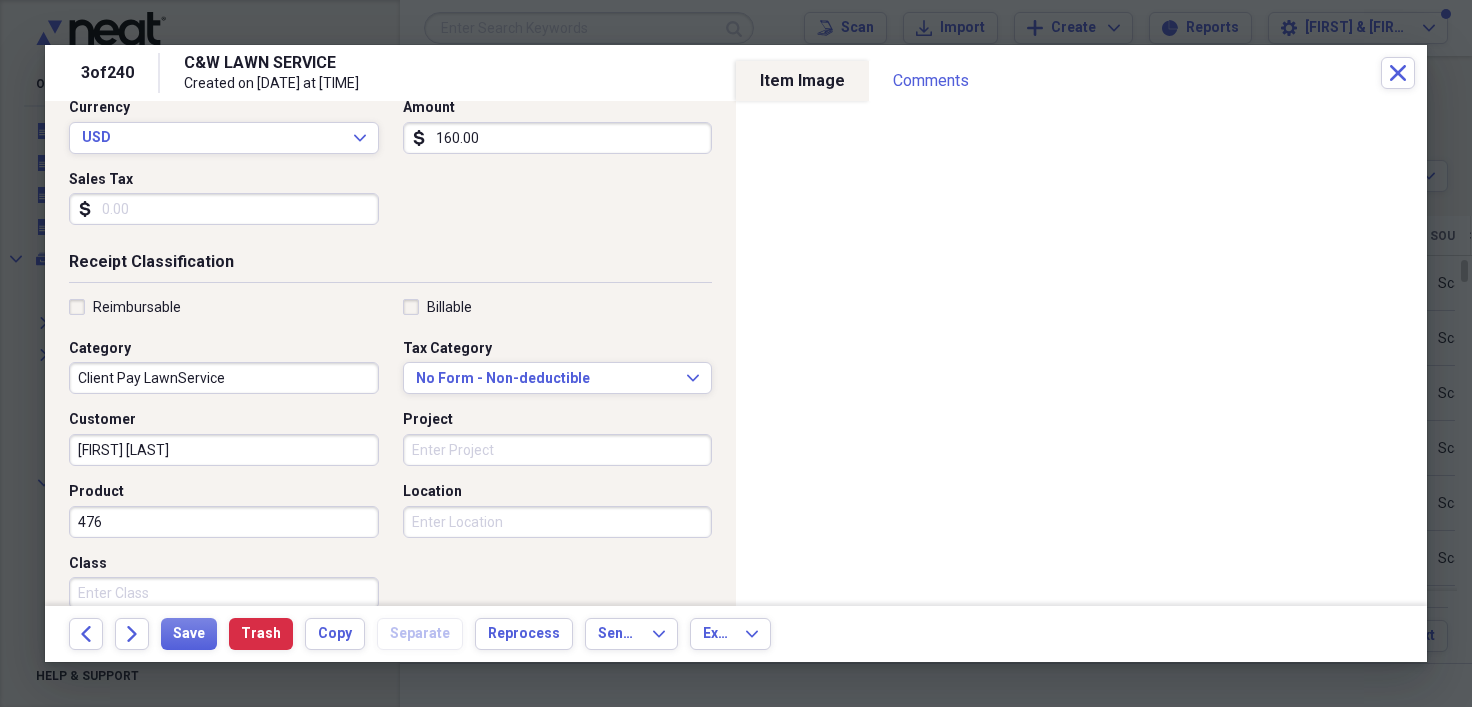 click on "Reimbursable Billable Category Client Pay LawnService Tax Category No Form - Non-deductible Expand Customer Keefe Green Project Product 476 Location Class" at bounding box center [390, 458] 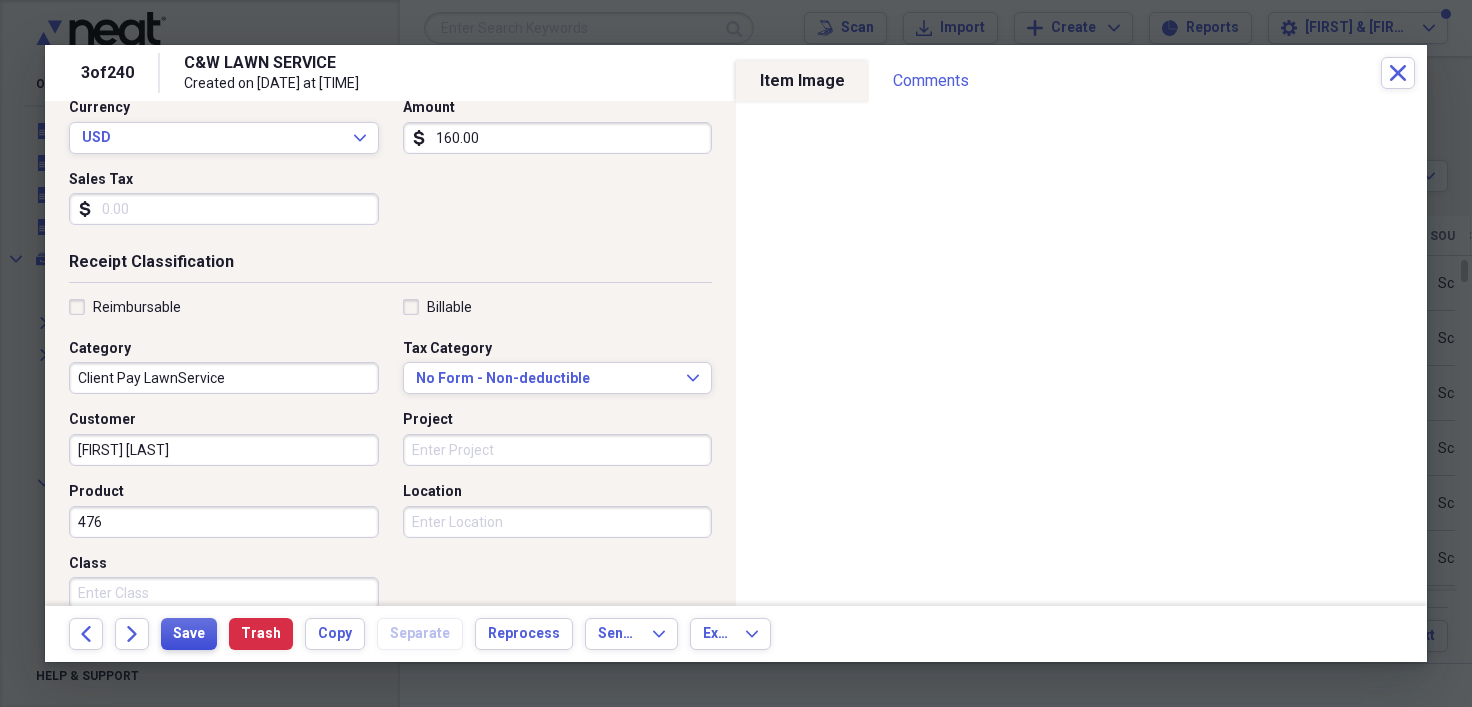 click on "Save" at bounding box center [189, 634] 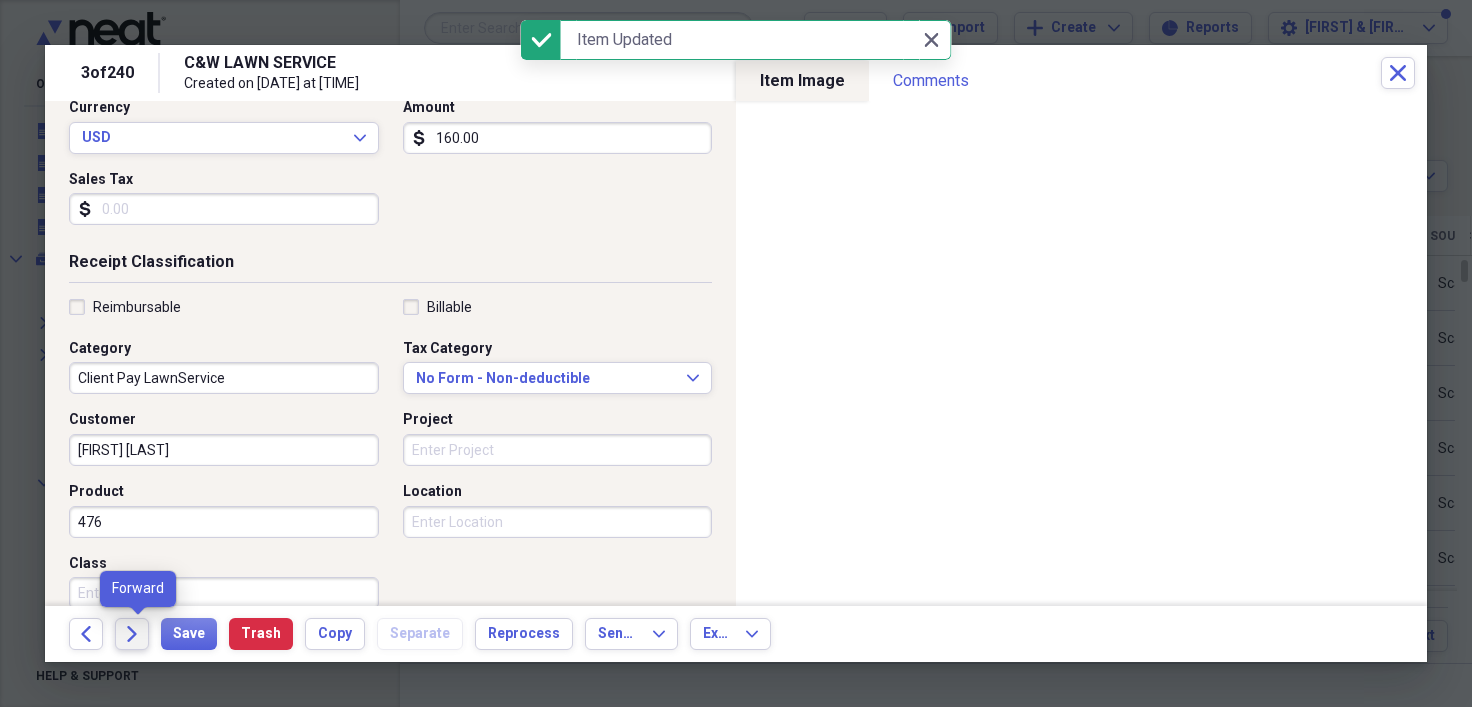 click 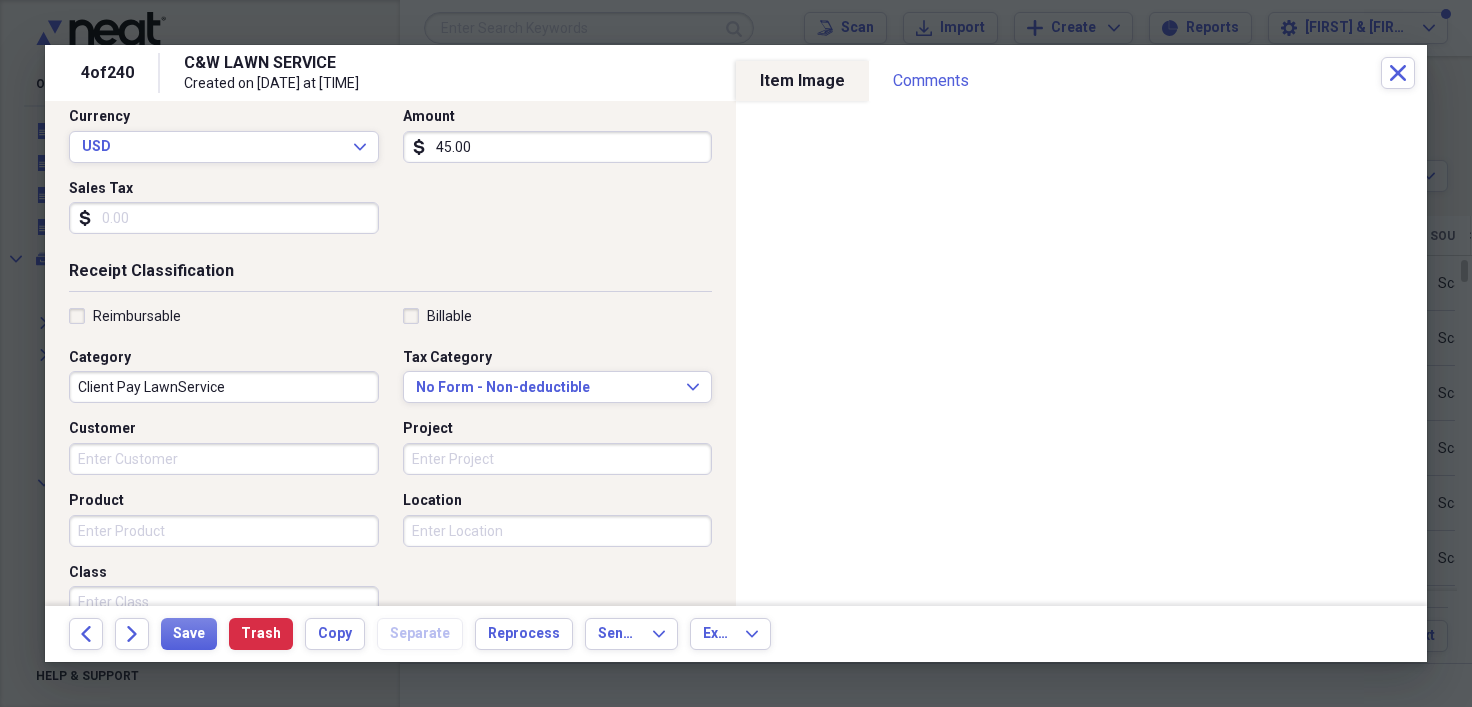 scroll, scrollTop: 323, scrollLeft: 0, axis: vertical 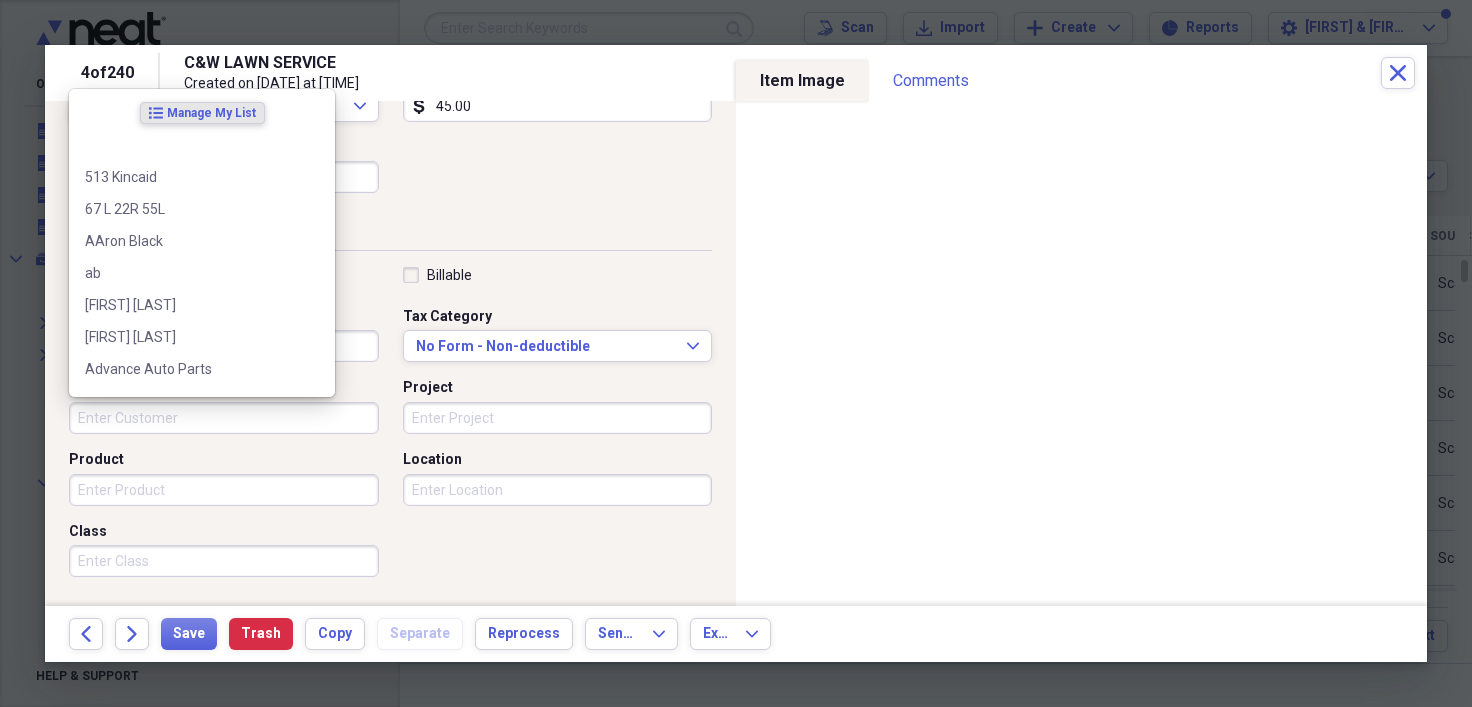 click on "Customer" at bounding box center (224, 418) 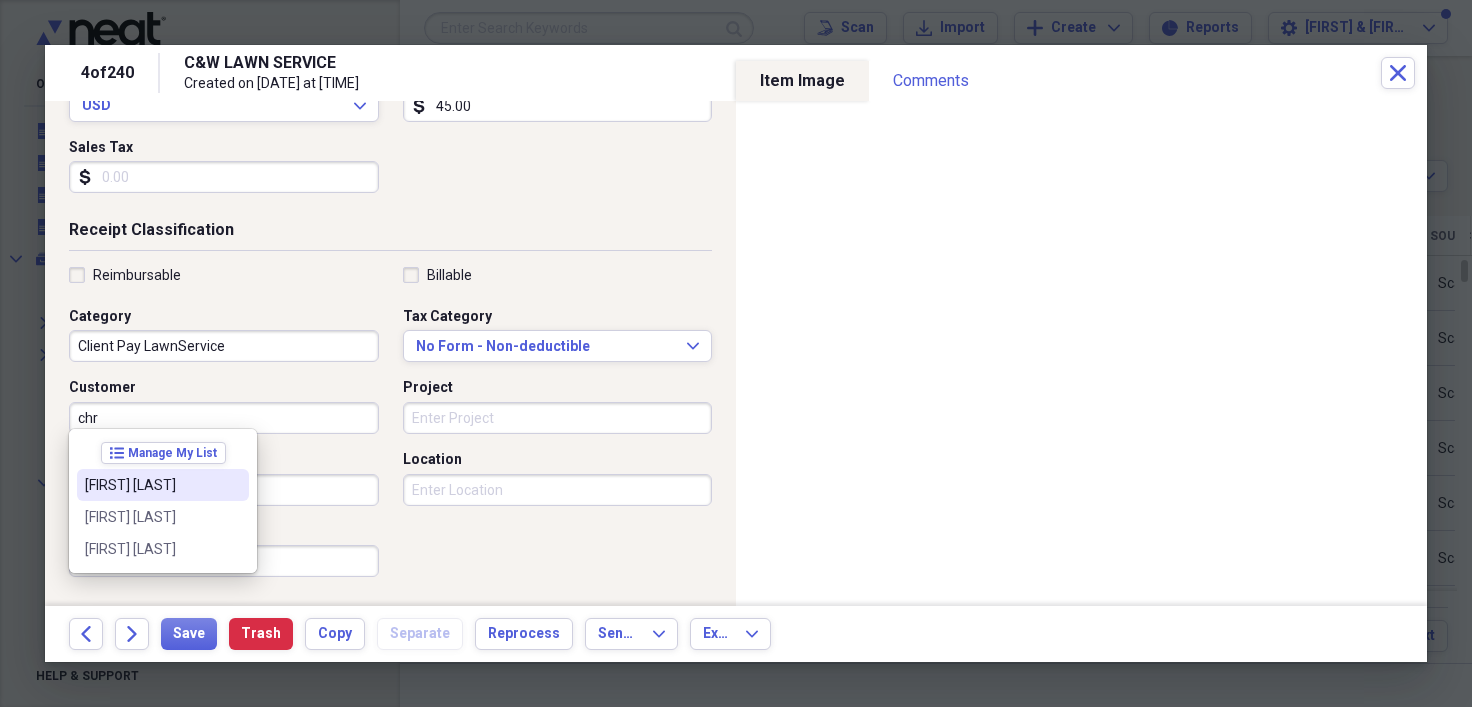 click on "[FIRST] [LAST]" at bounding box center [151, 485] 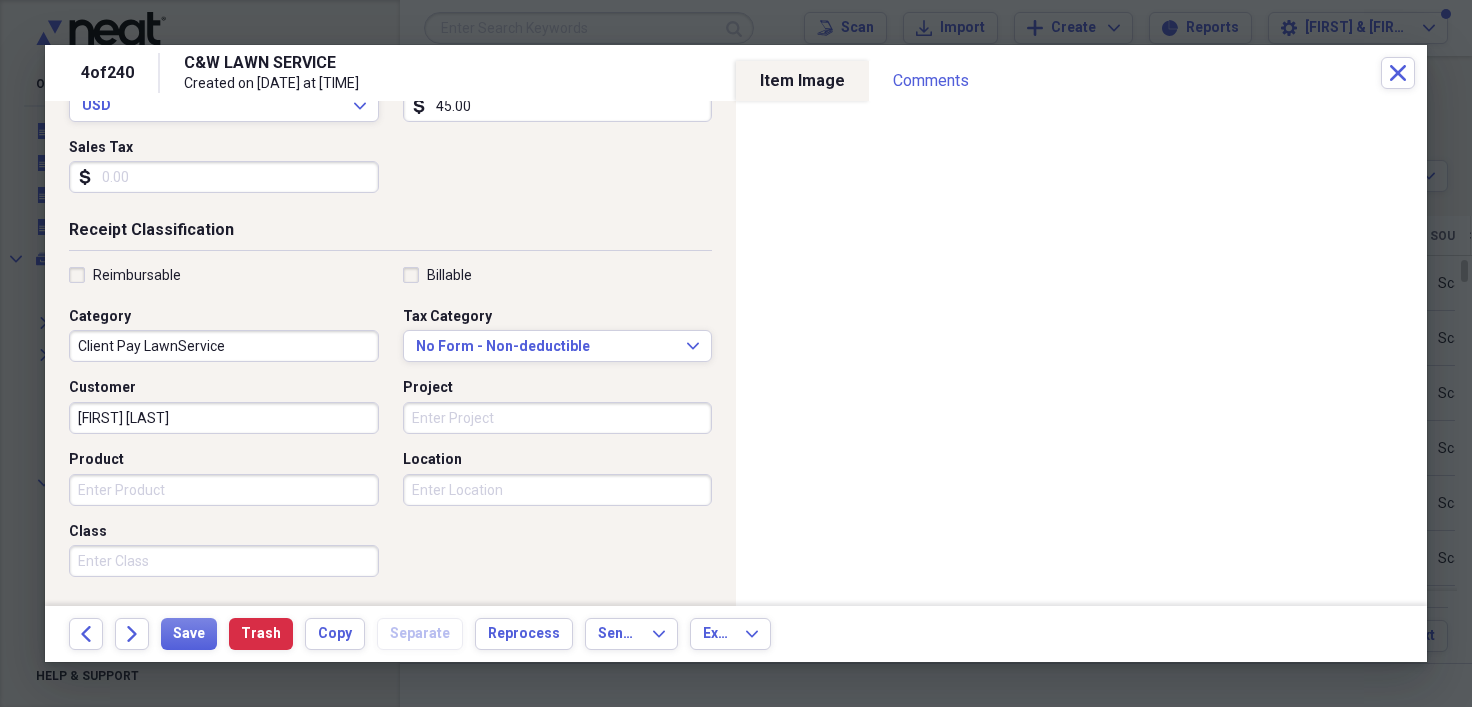 click on "Product" at bounding box center (224, 490) 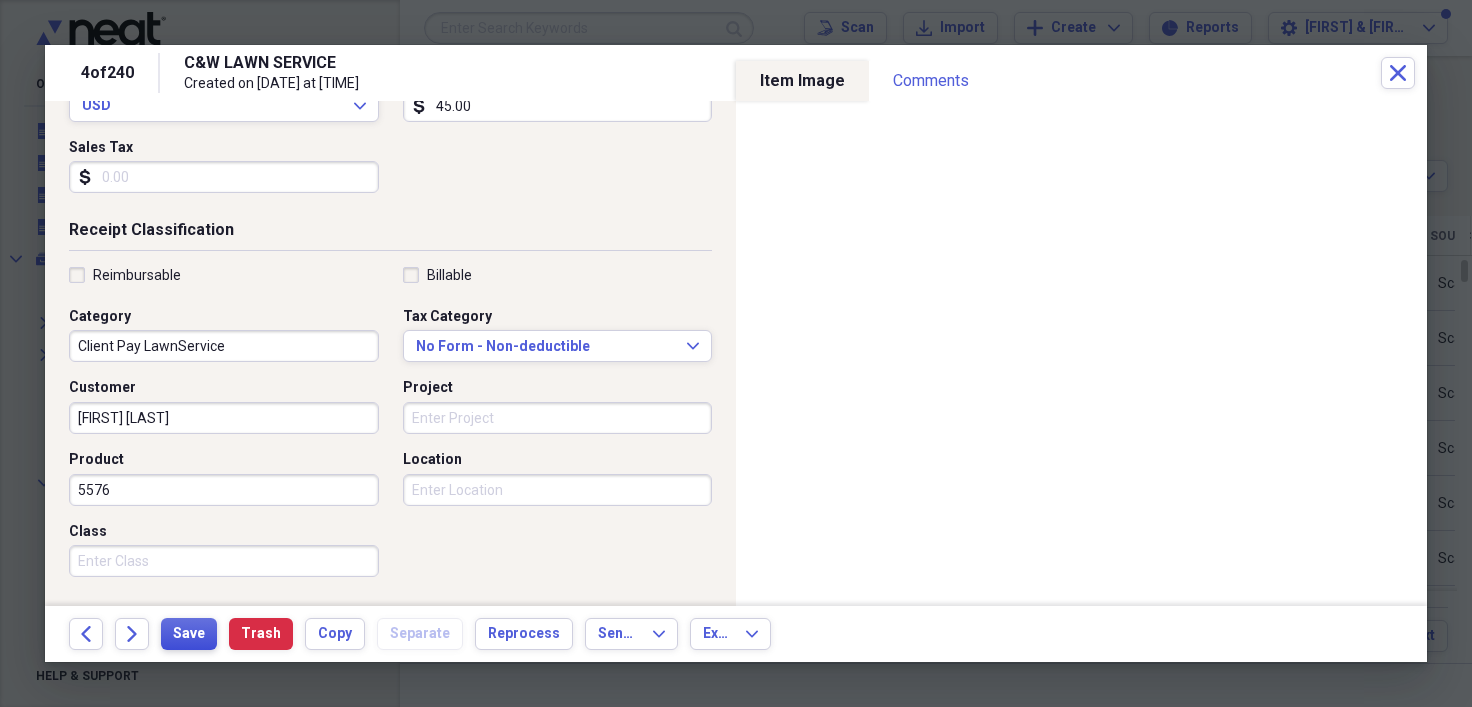 type on "5576" 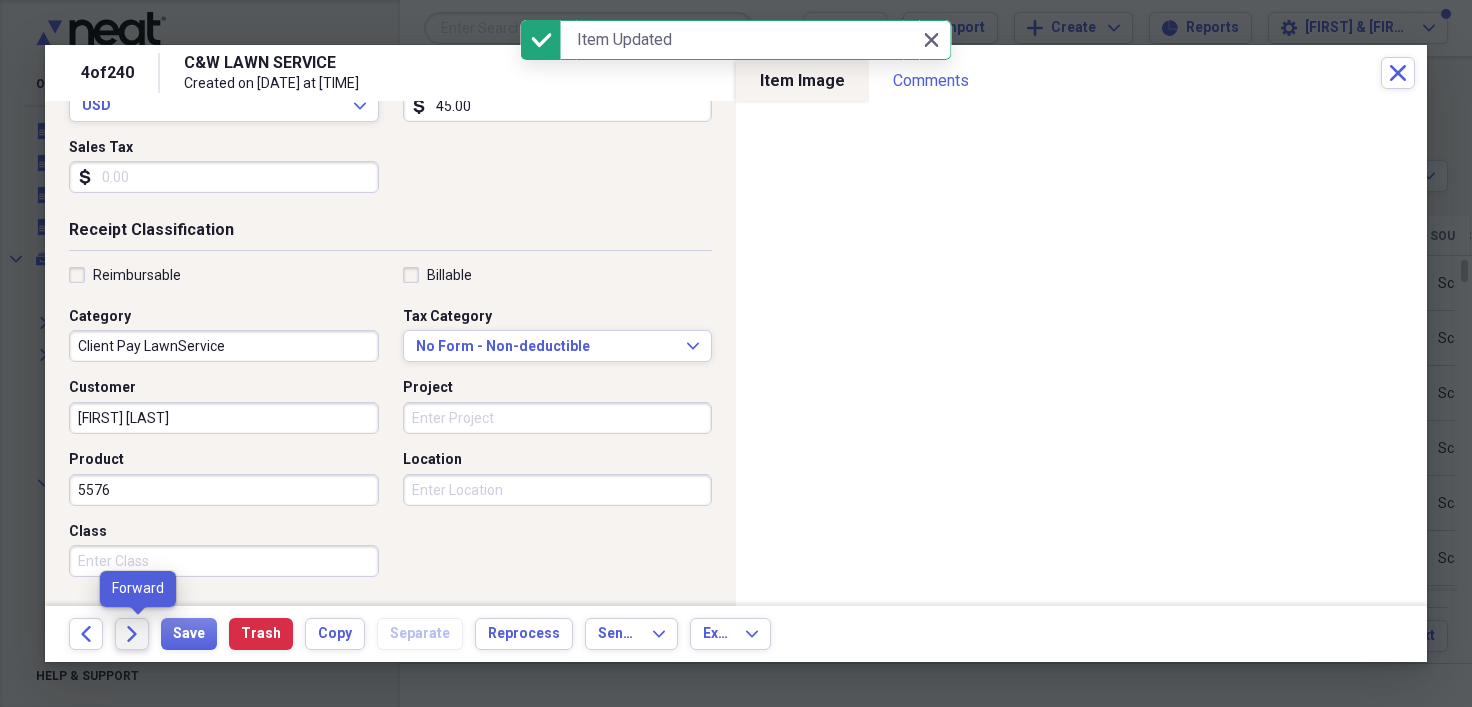 click 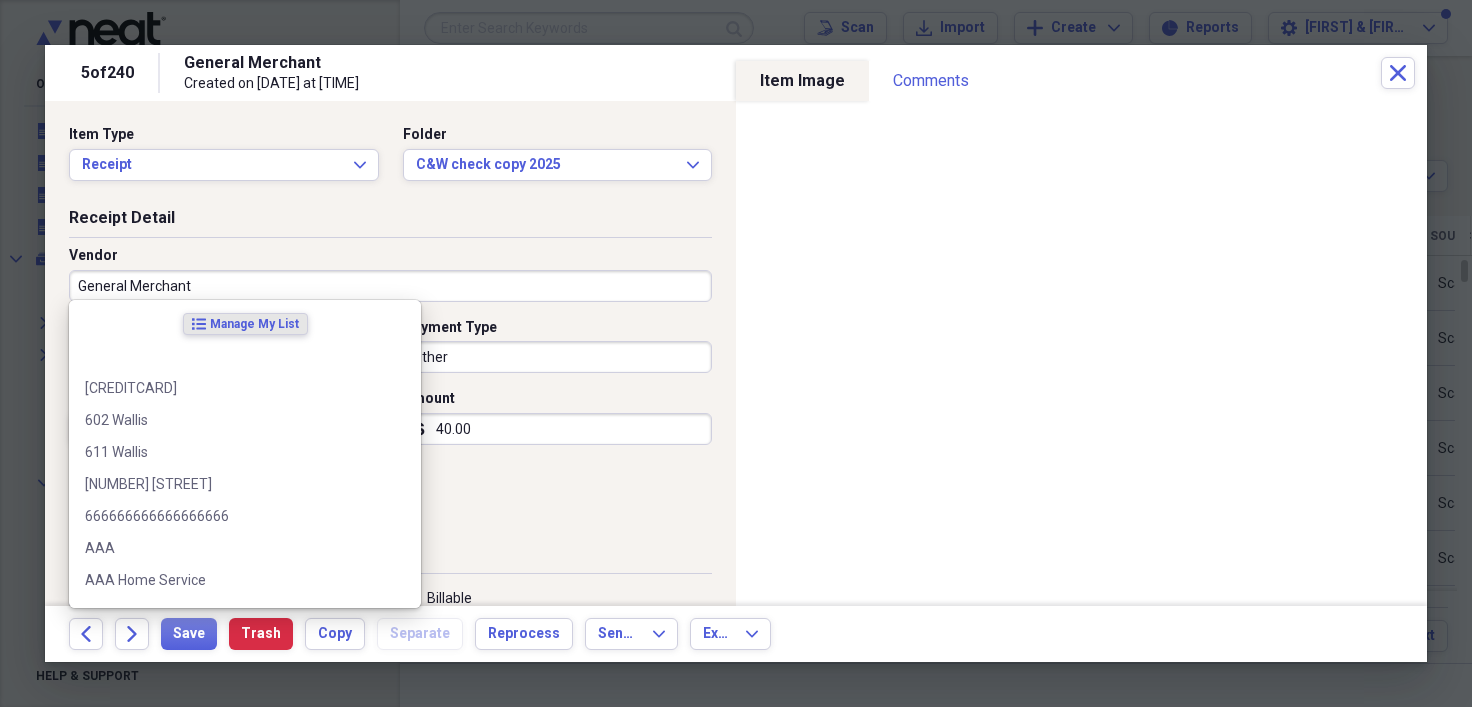click on "General Merchant" at bounding box center [390, 286] 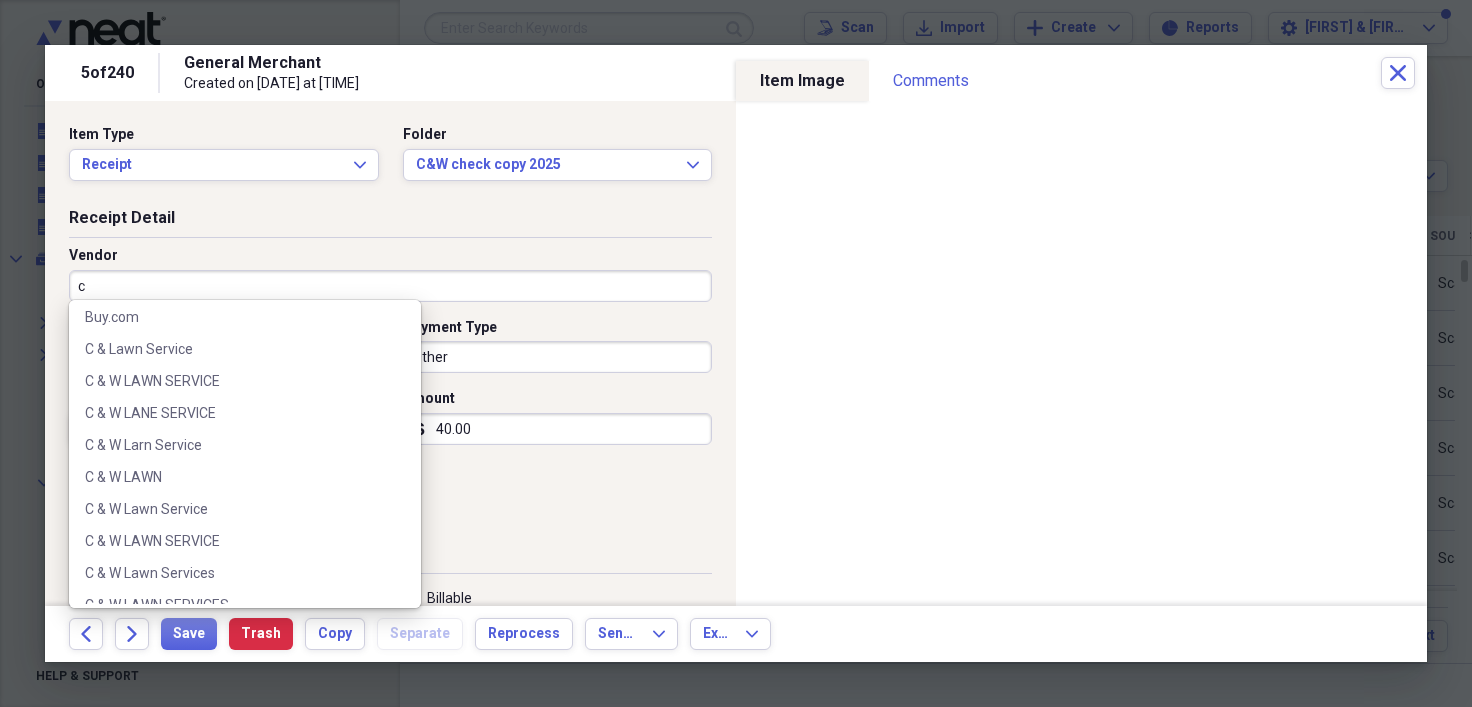 scroll, scrollTop: 1054, scrollLeft: 0, axis: vertical 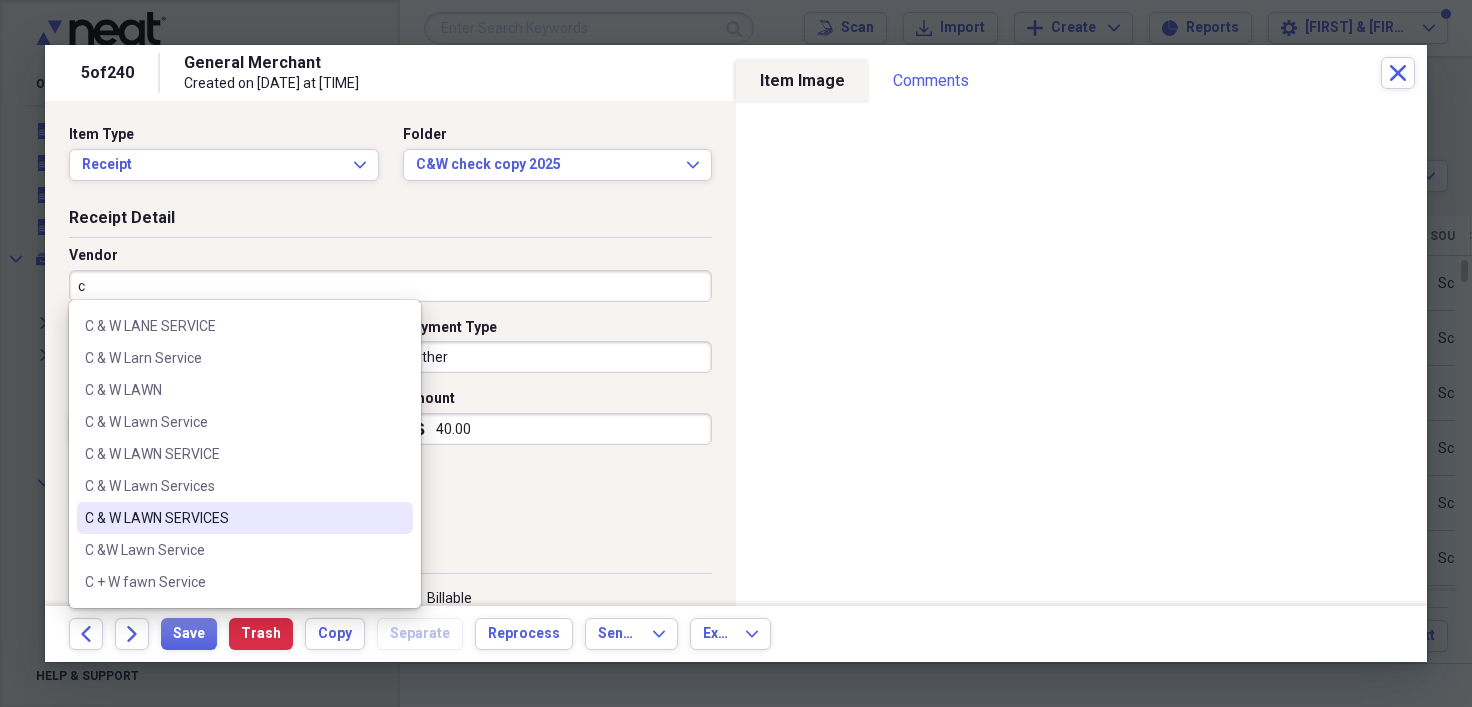 click on "C & W LAWN SERVICES" at bounding box center (233, 518) 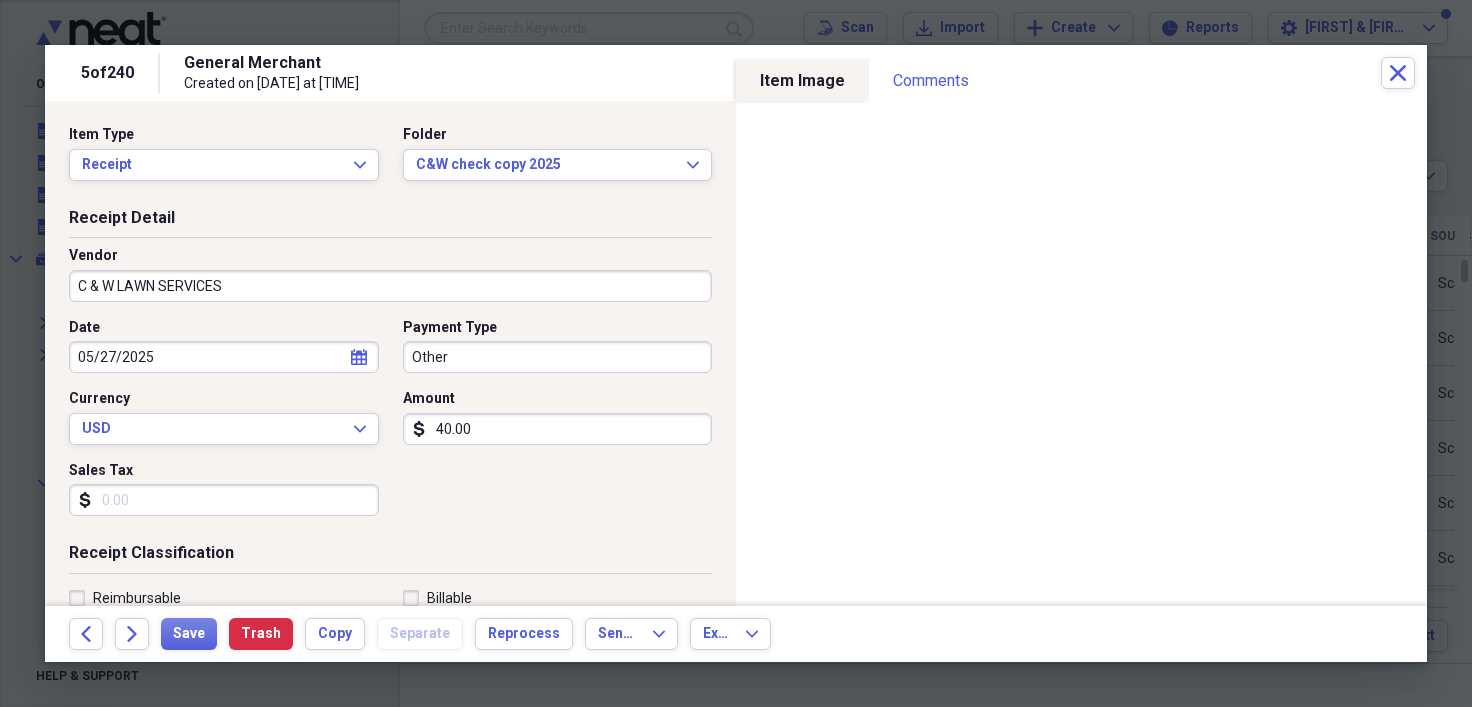 type on "Client Pay LawnService" 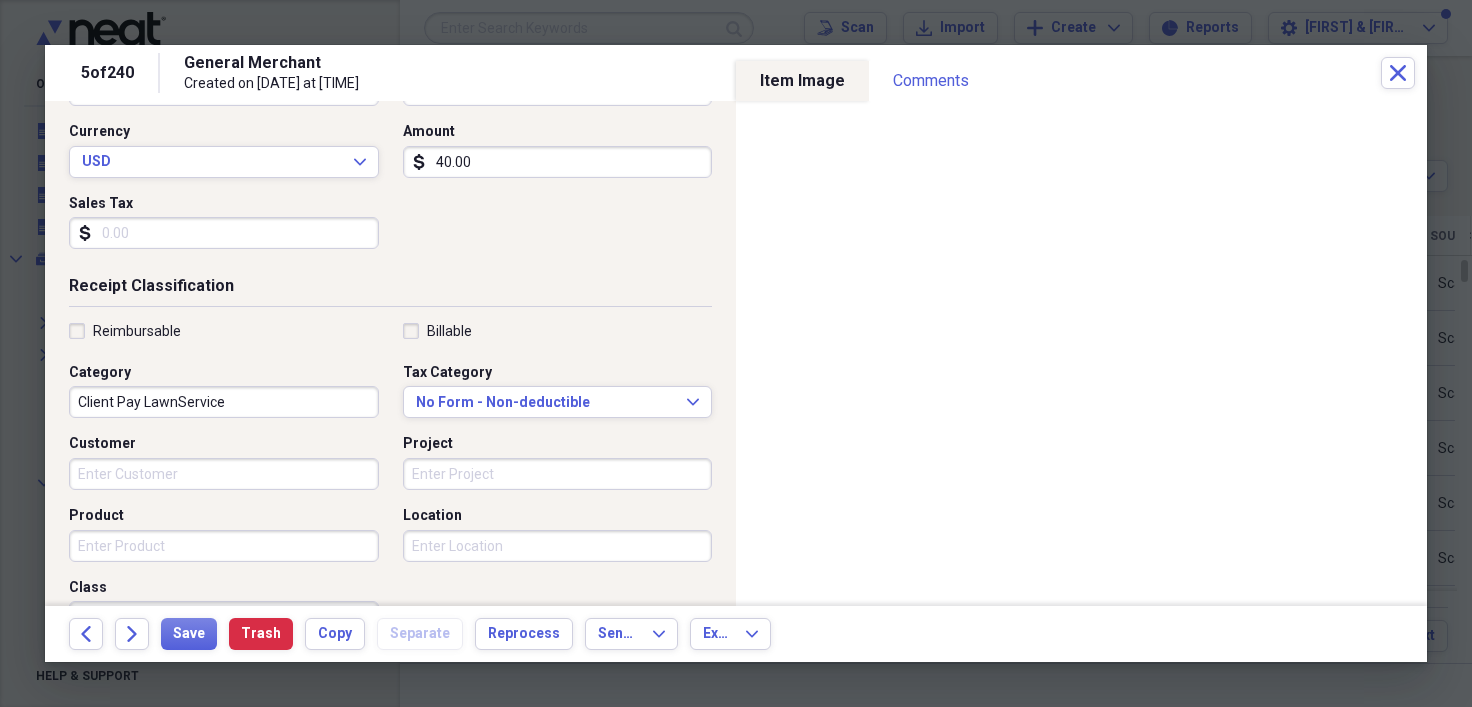 scroll, scrollTop: 269, scrollLeft: 0, axis: vertical 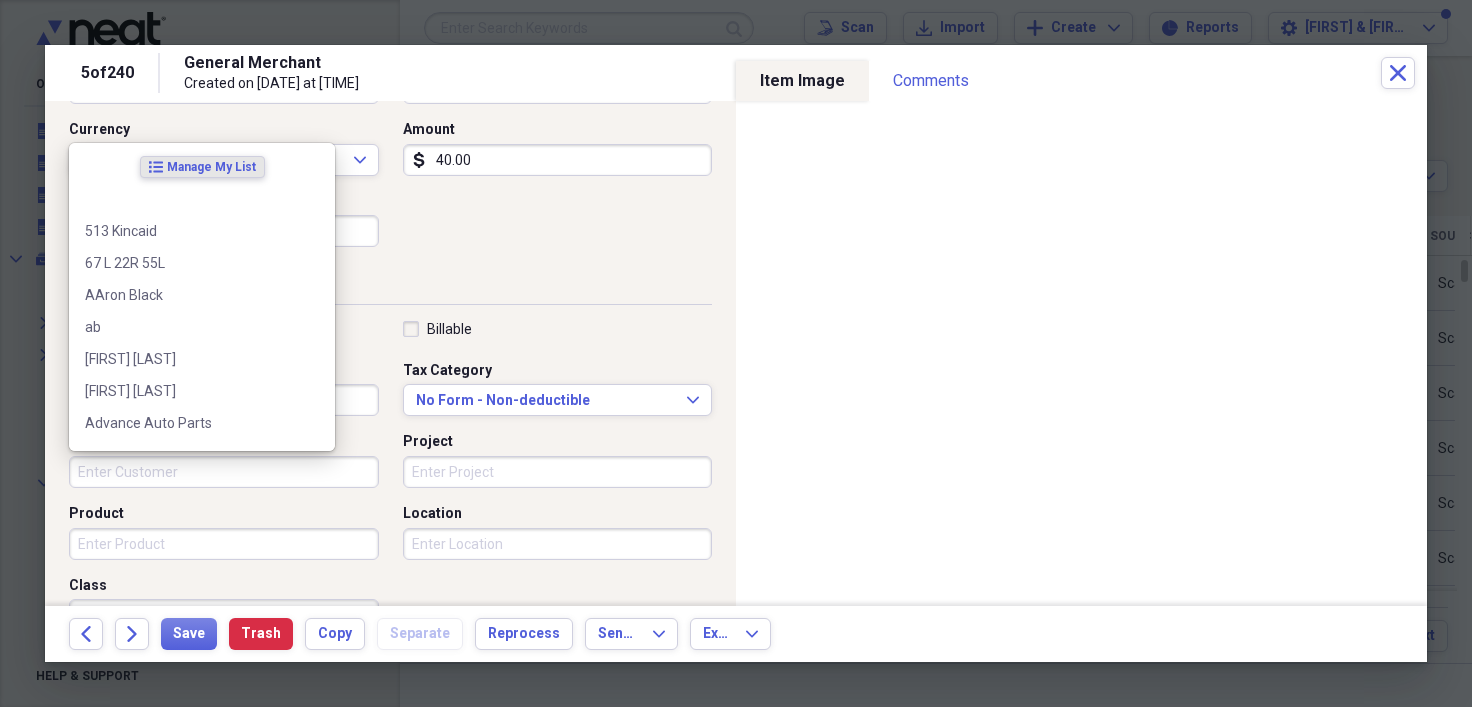 click on "Customer" at bounding box center [224, 472] 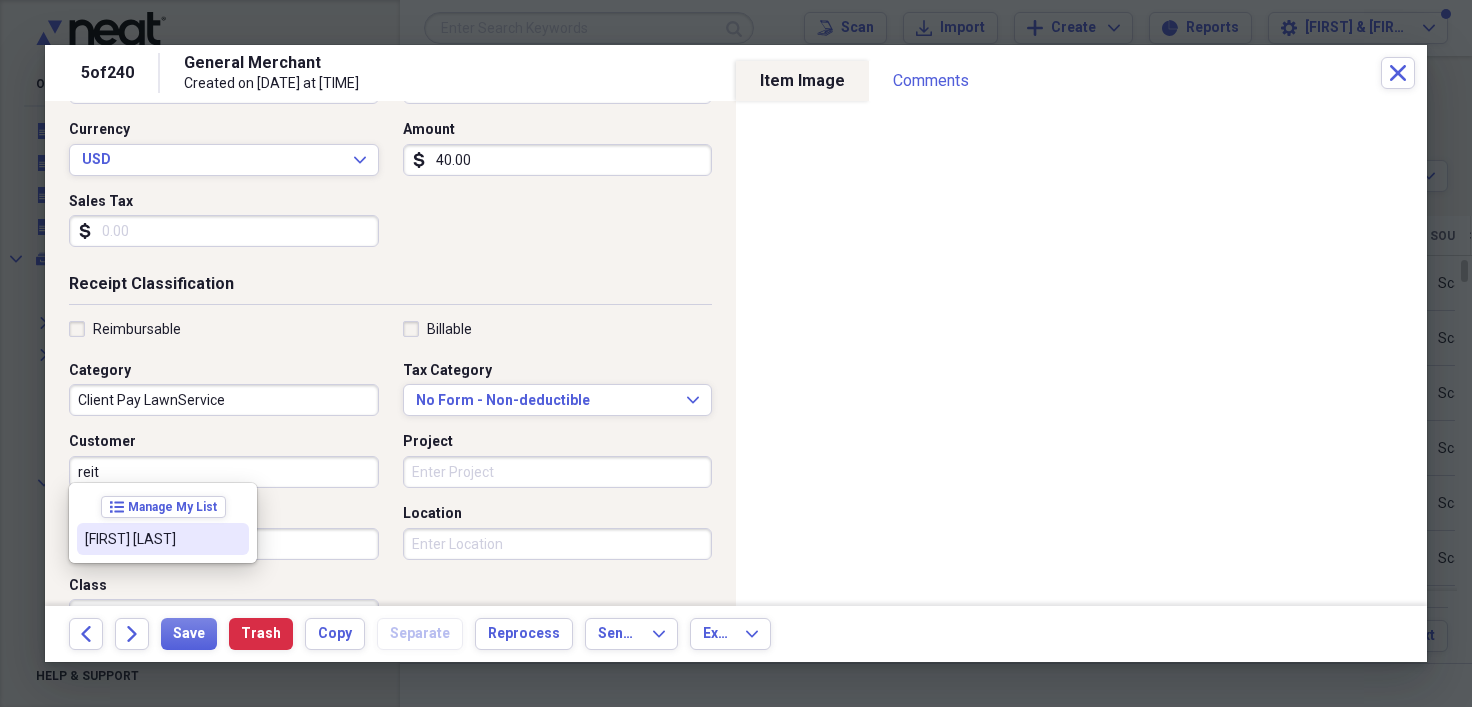 click on "[FIRST] [LAST]" at bounding box center (151, 539) 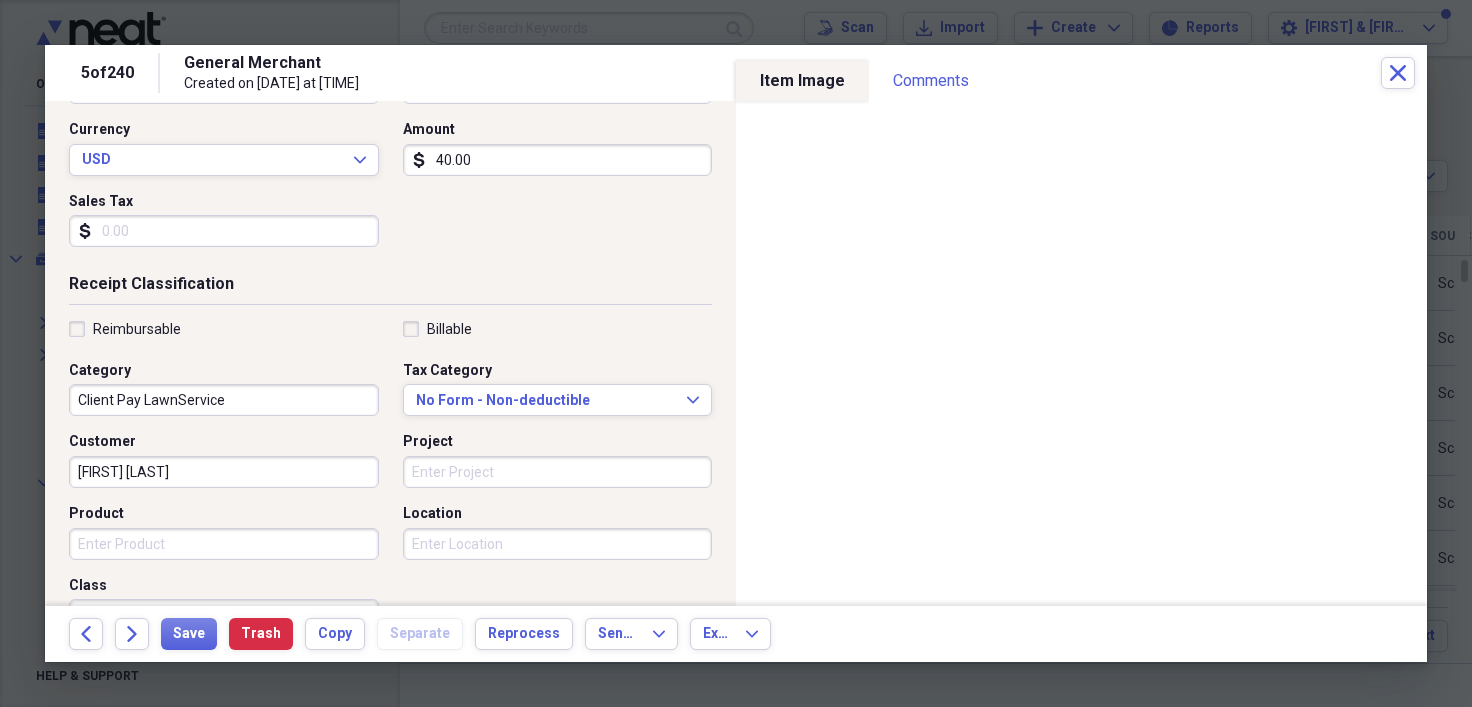 click on "Product" at bounding box center (224, 544) 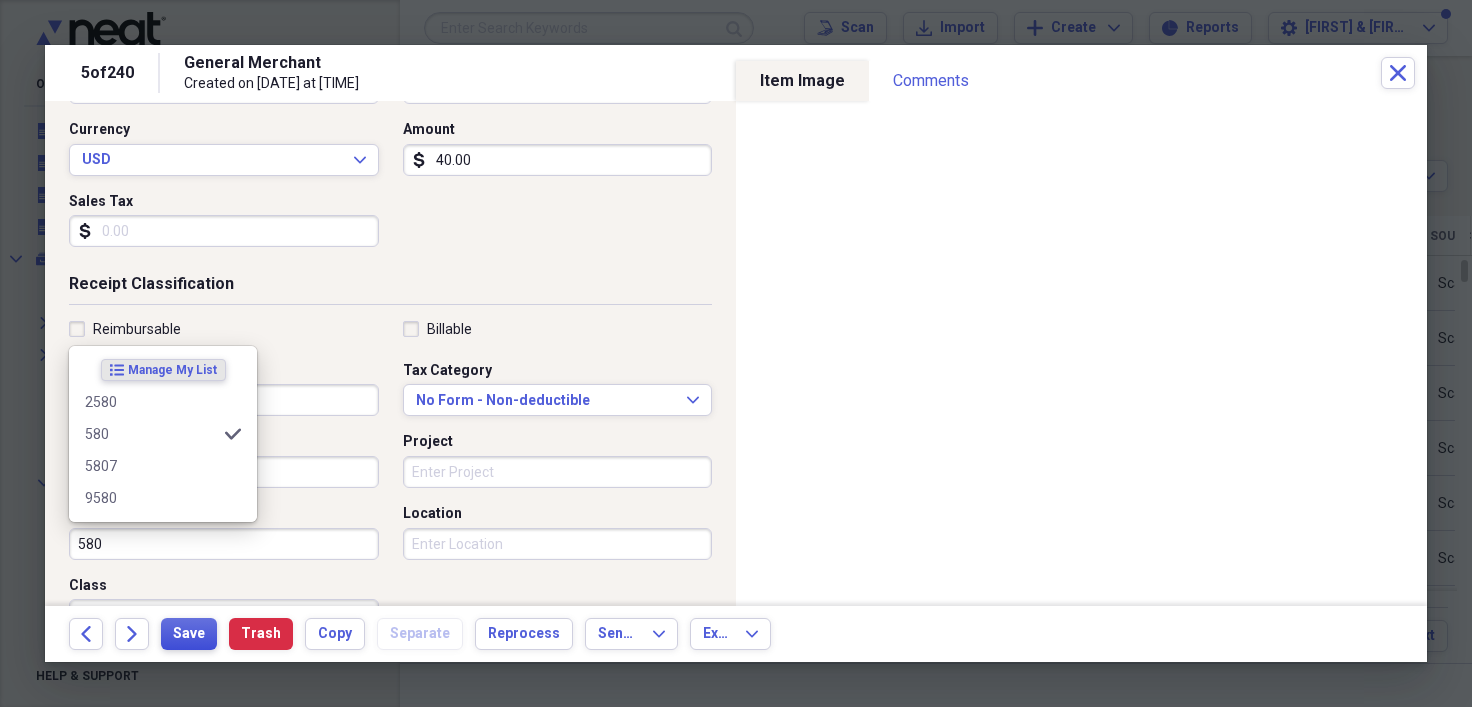 type on "580" 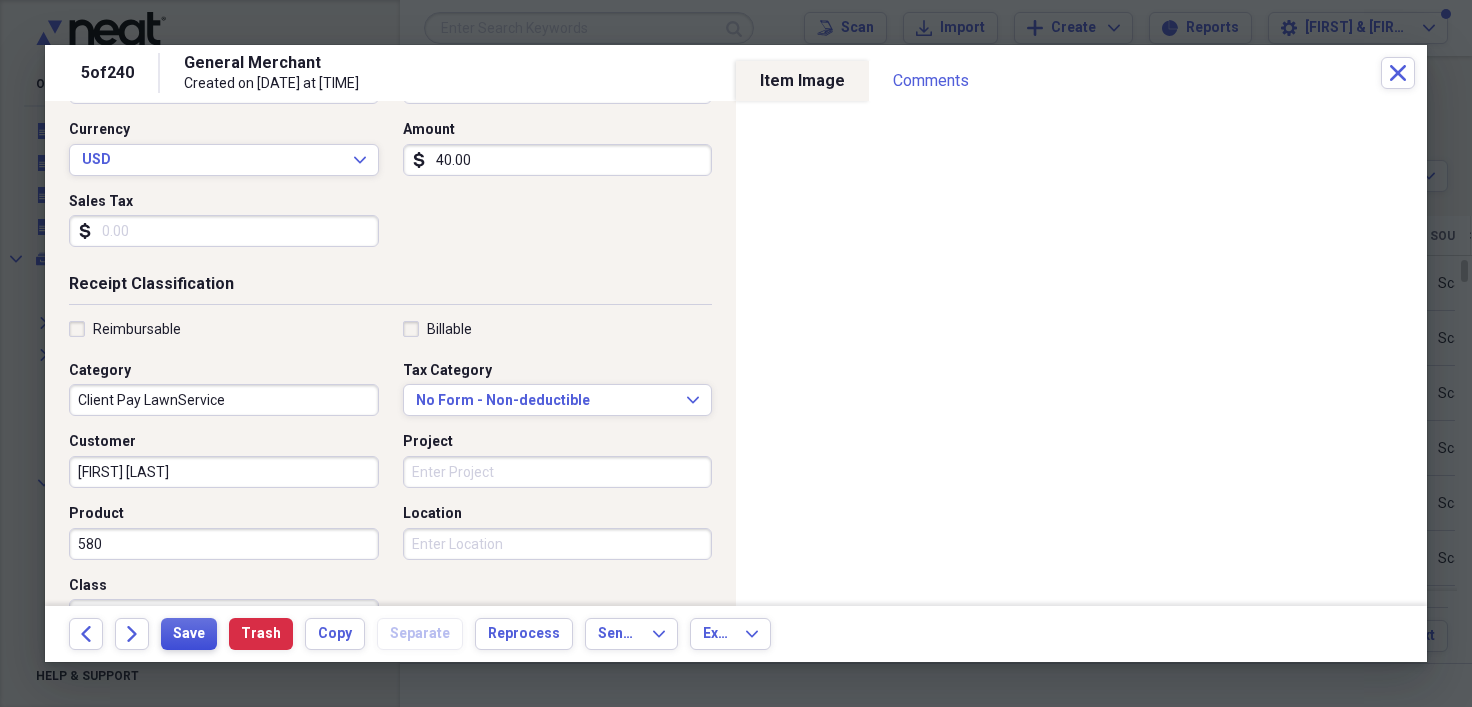 click on "Save" at bounding box center [189, 634] 